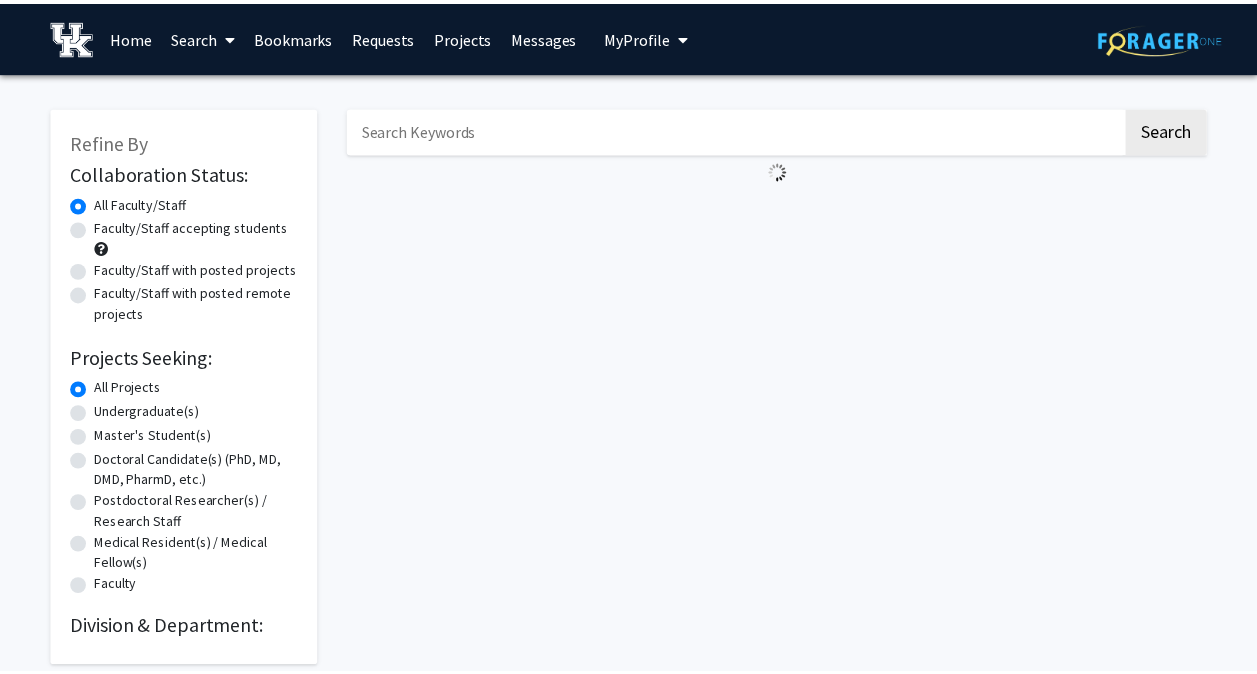 scroll, scrollTop: 0, scrollLeft: 0, axis: both 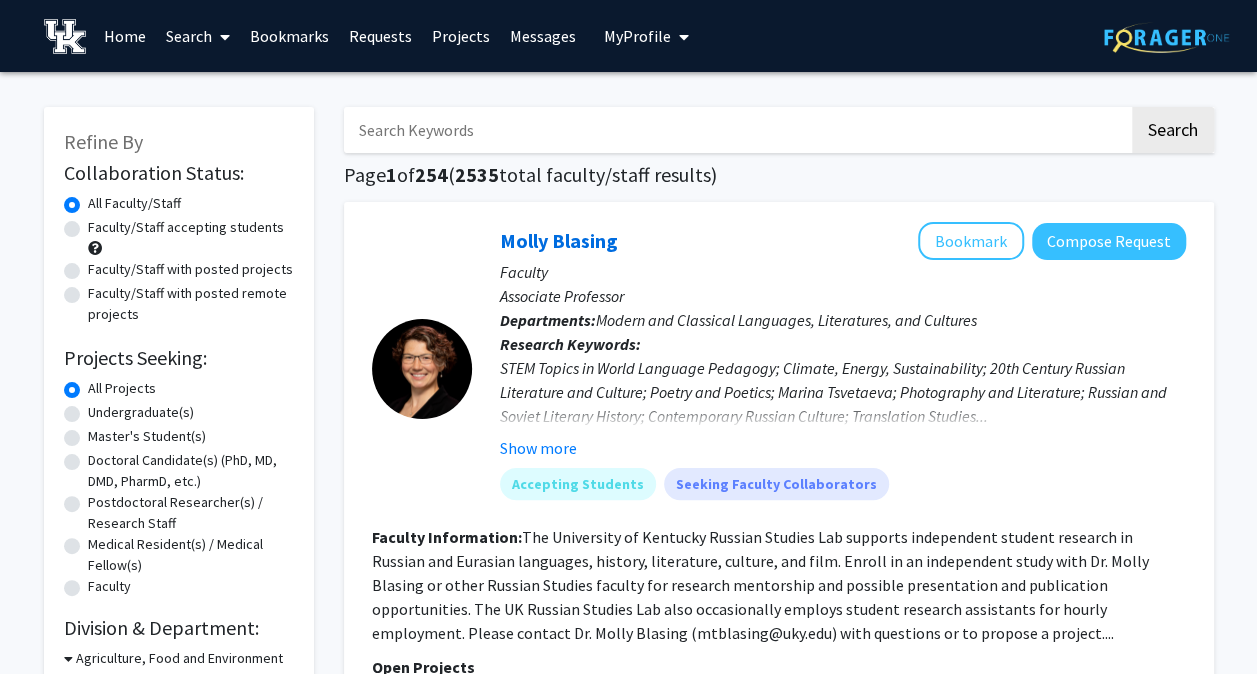 click at bounding box center (736, 130) 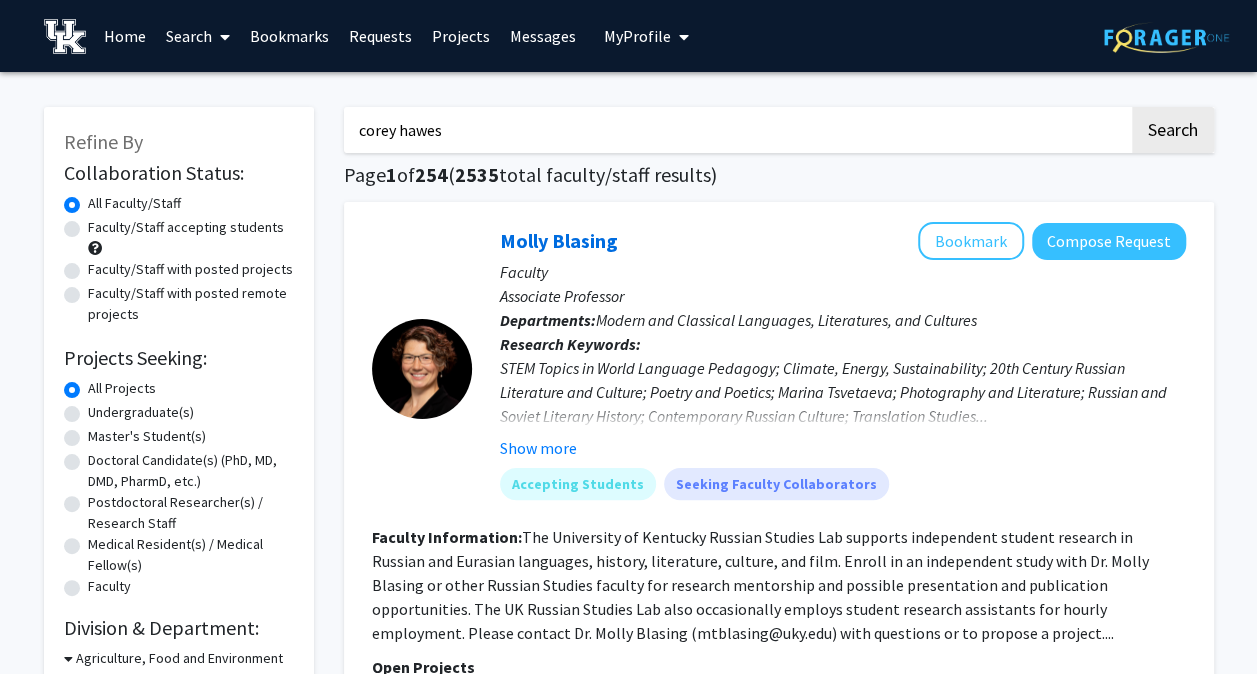 type on "corey hawes" 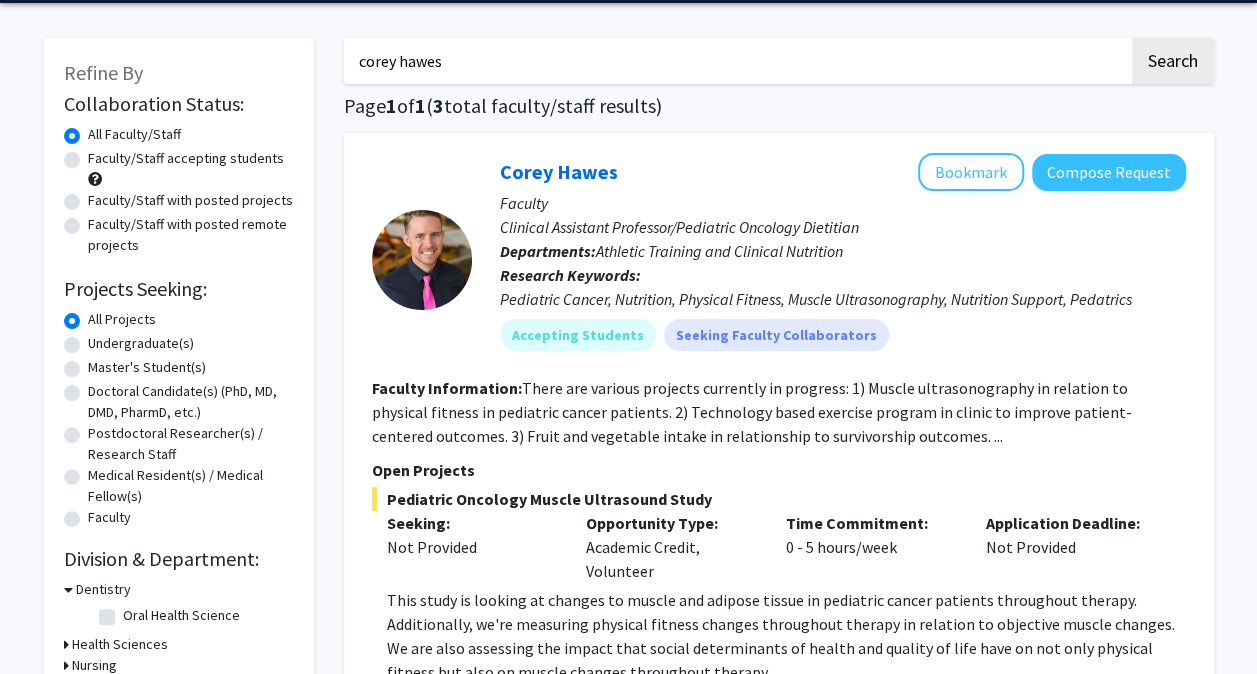 scroll, scrollTop: 100, scrollLeft: 0, axis: vertical 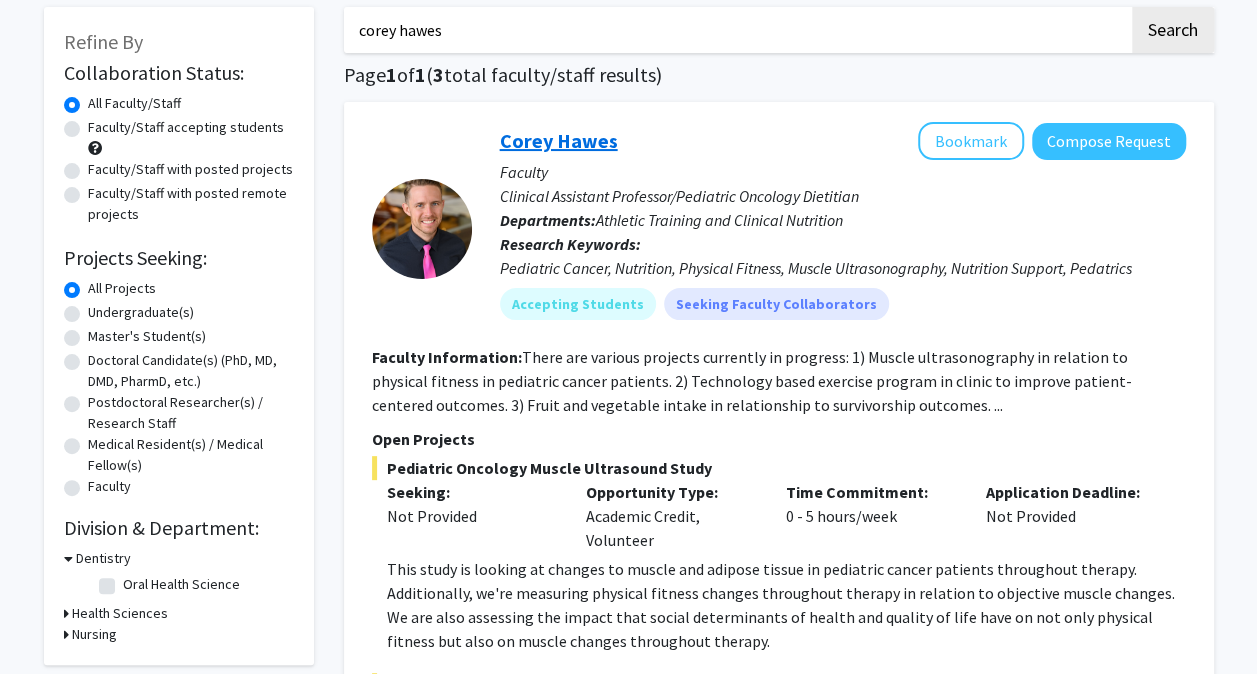 click on "Corey Hawes" 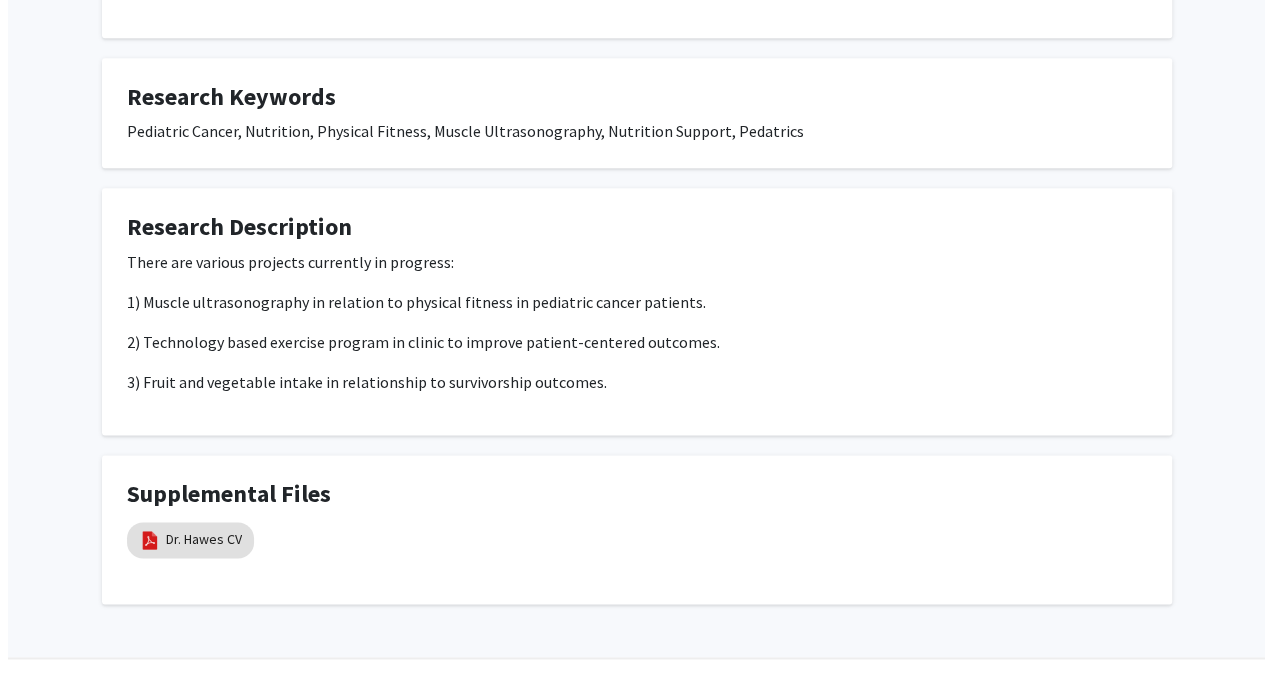 scroll, scrollTop: 1196, scrollLeft: 0, axis: vertical 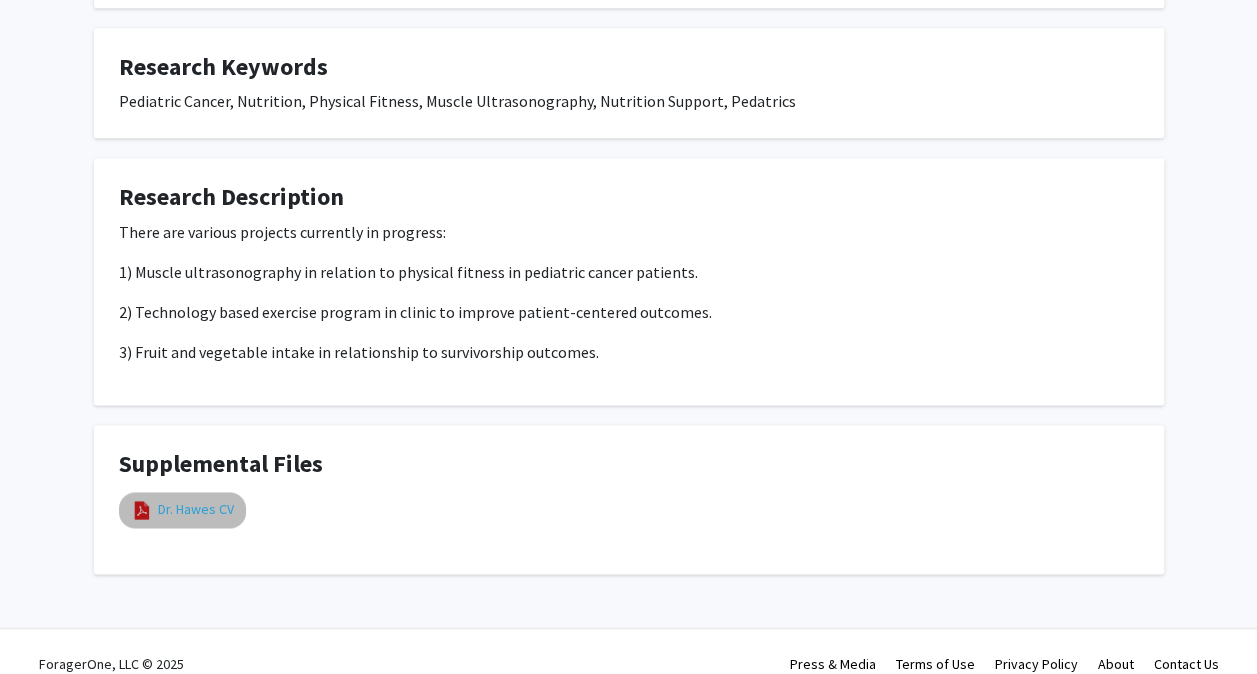 click on "Dr. Hawes CV" at bounding box center (196, 509) 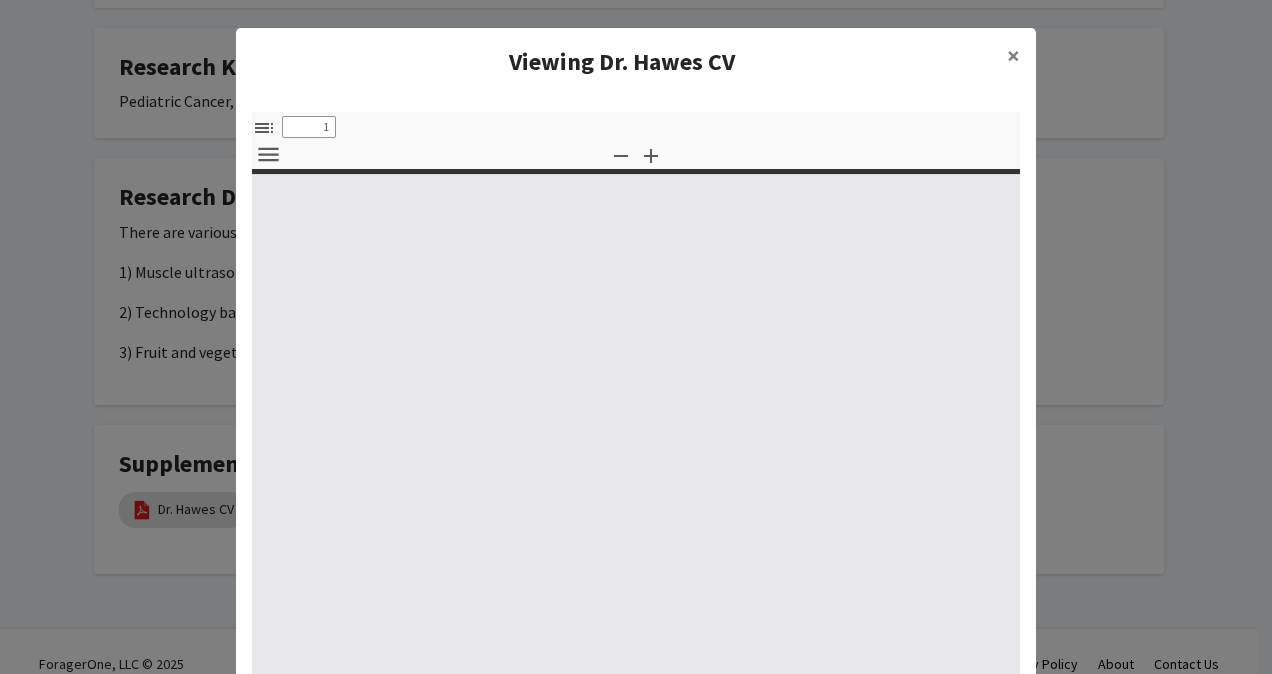 select on "custom" 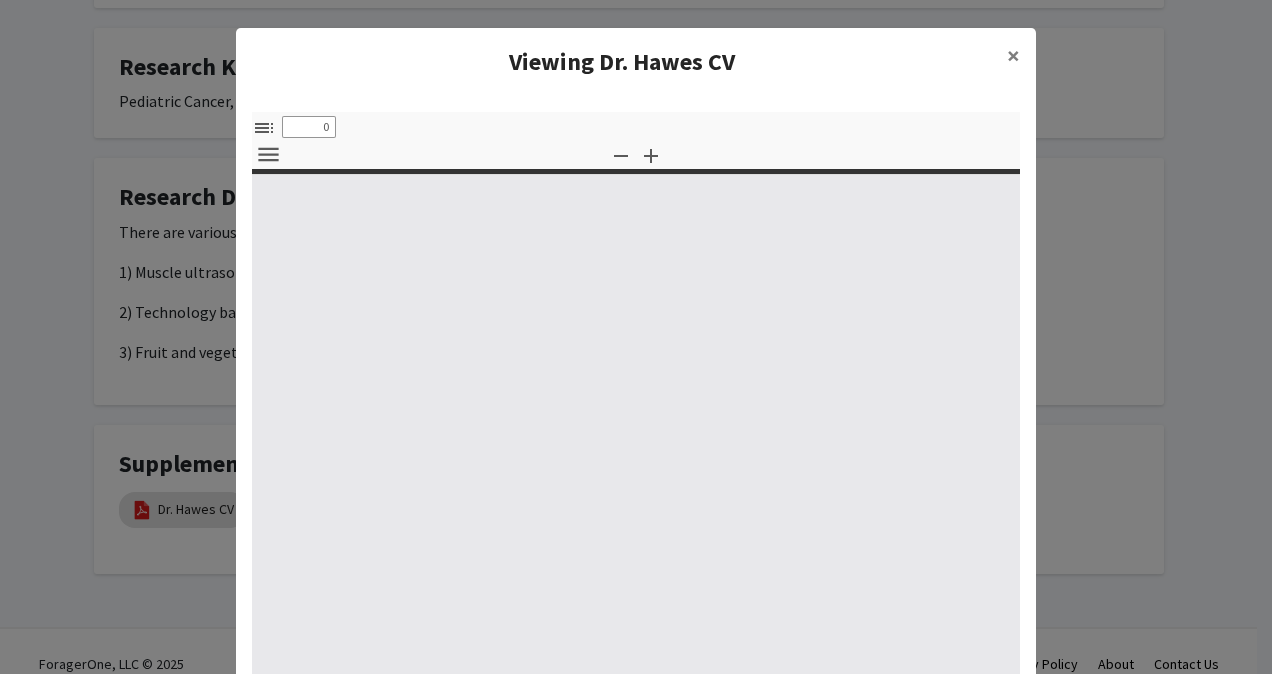 select on "custom" 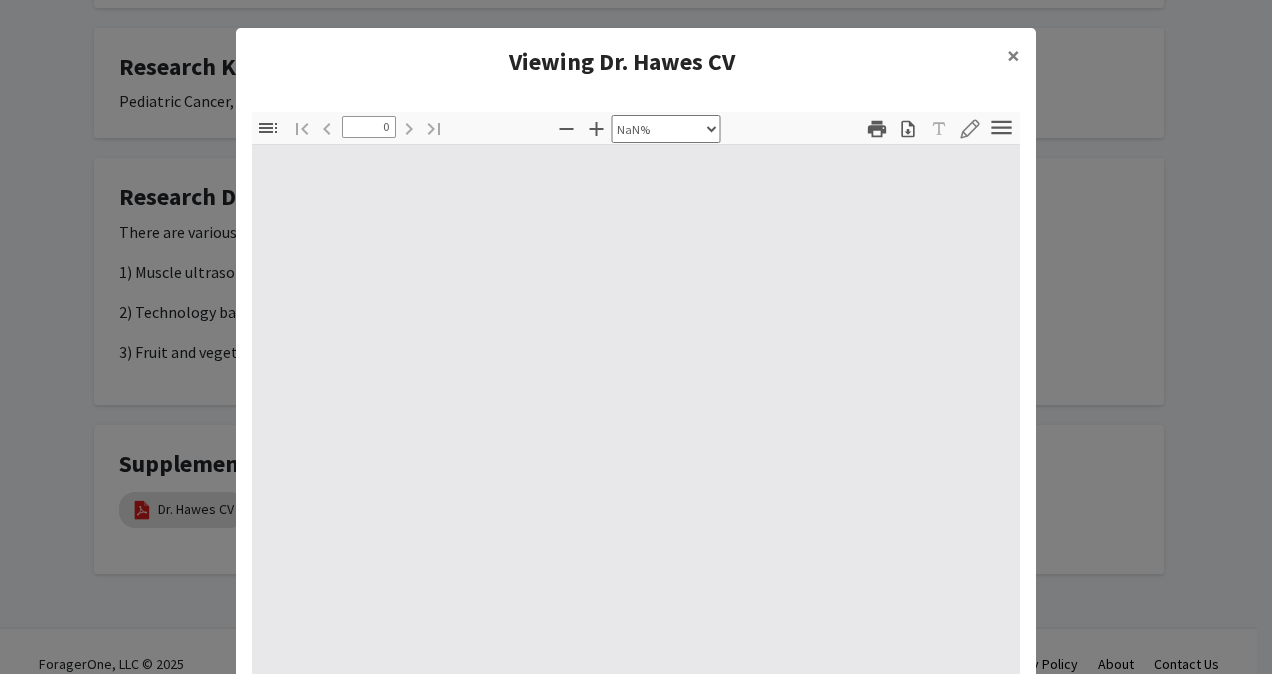 type on "1" 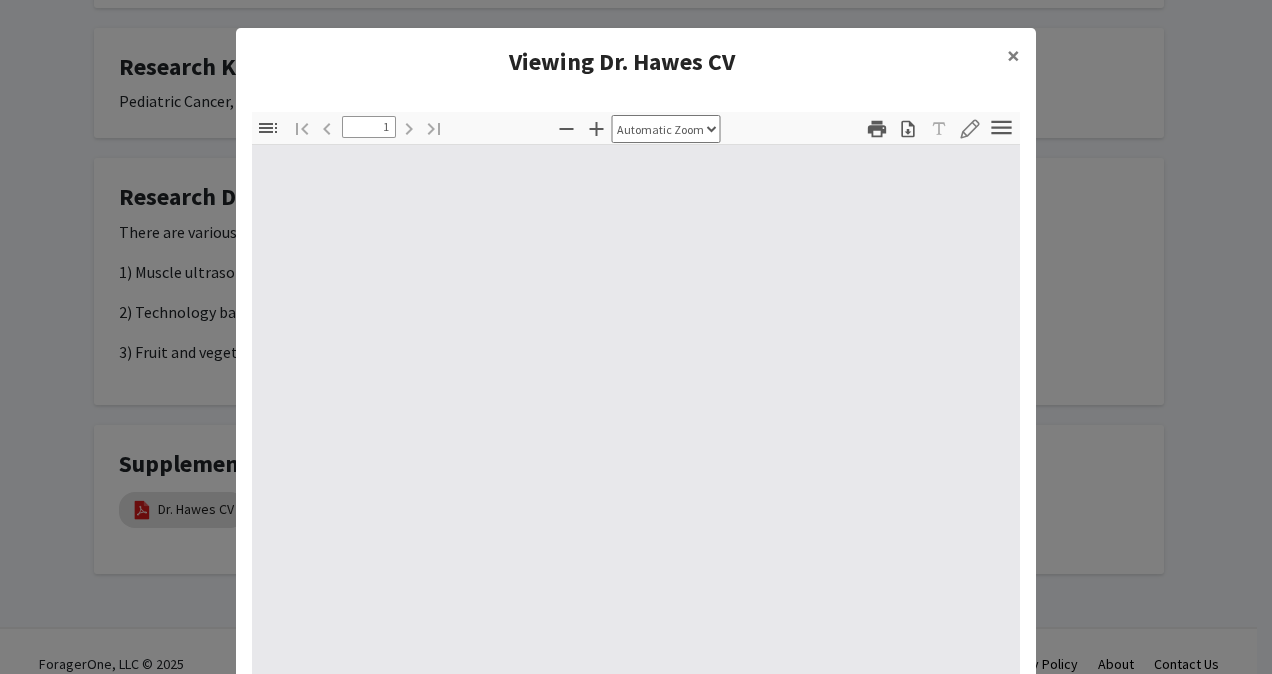 select on "auto" 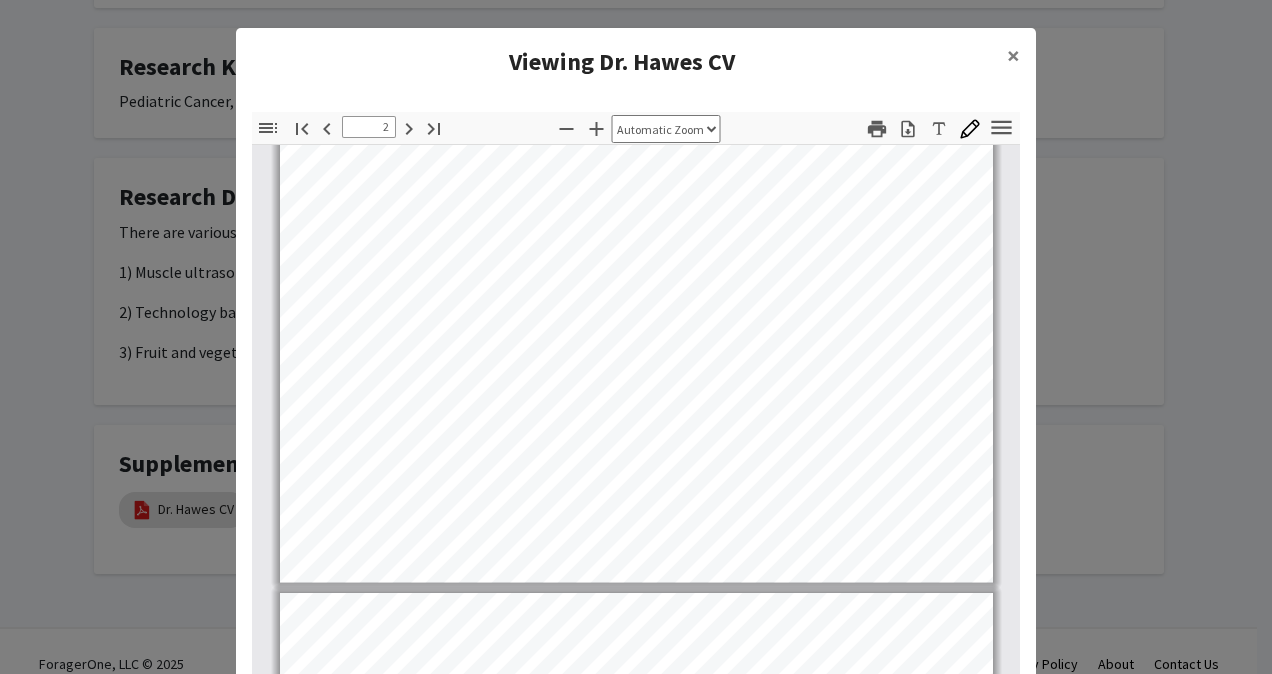scroll, scrollTop: 1701, scrollLeft: 0, axis: vertical 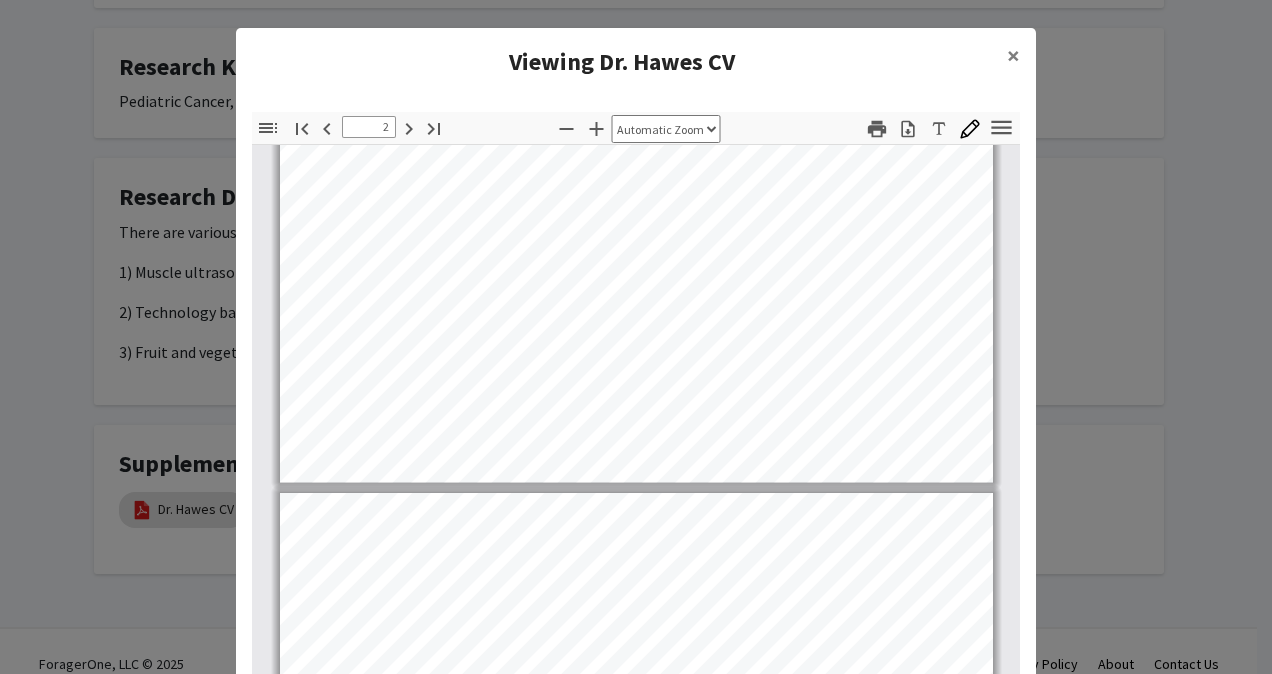 type on "3" 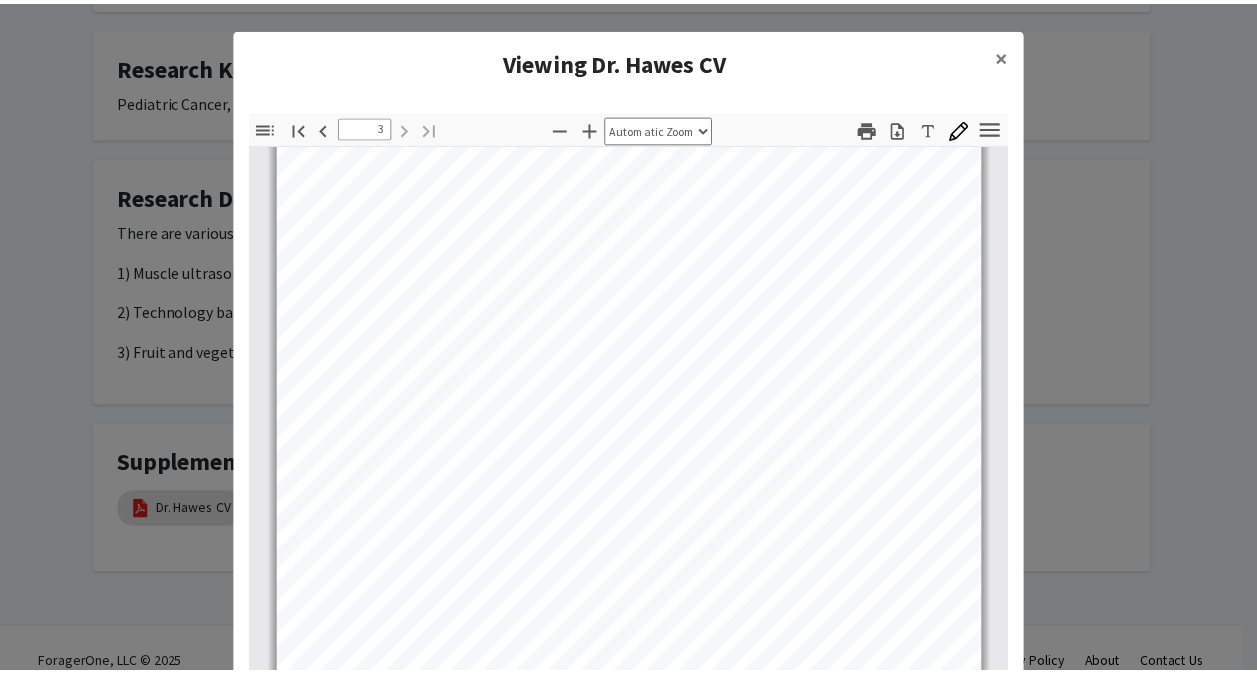 scroll, scrollTop: 2496, scrollLeft: 0, axis: vertical 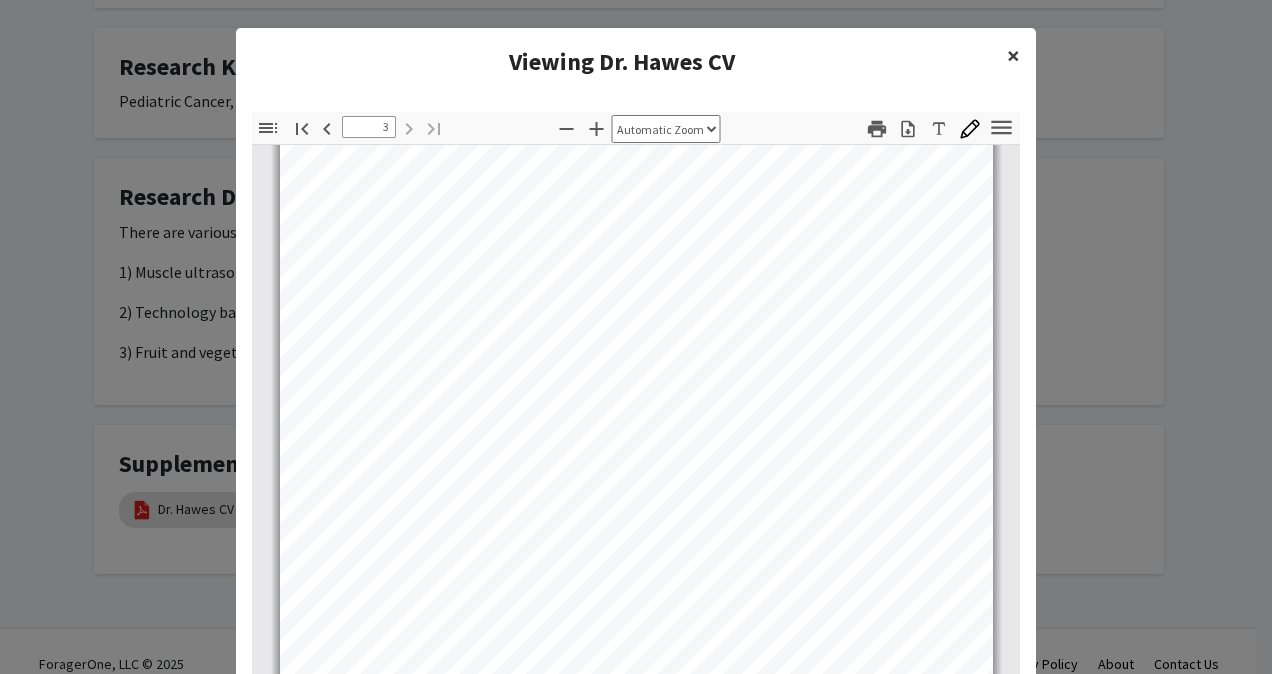click on "×" 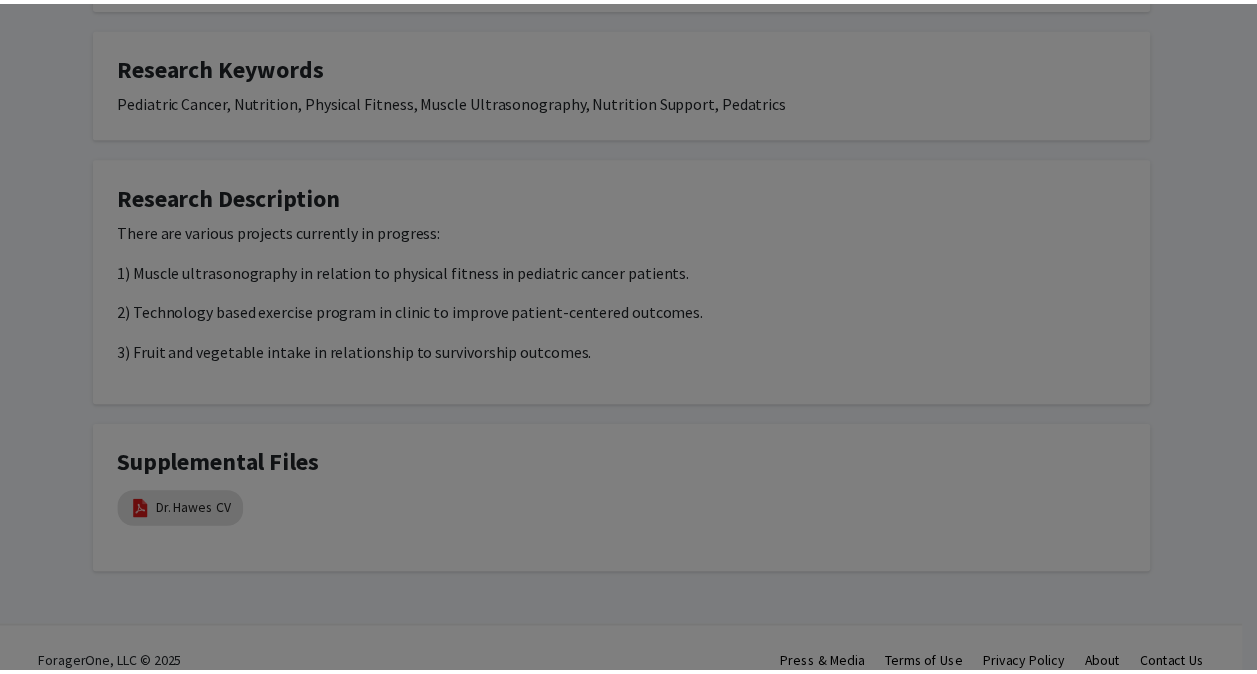 scroll, scrollTop: 0, scrollLeft: 0, axis: both 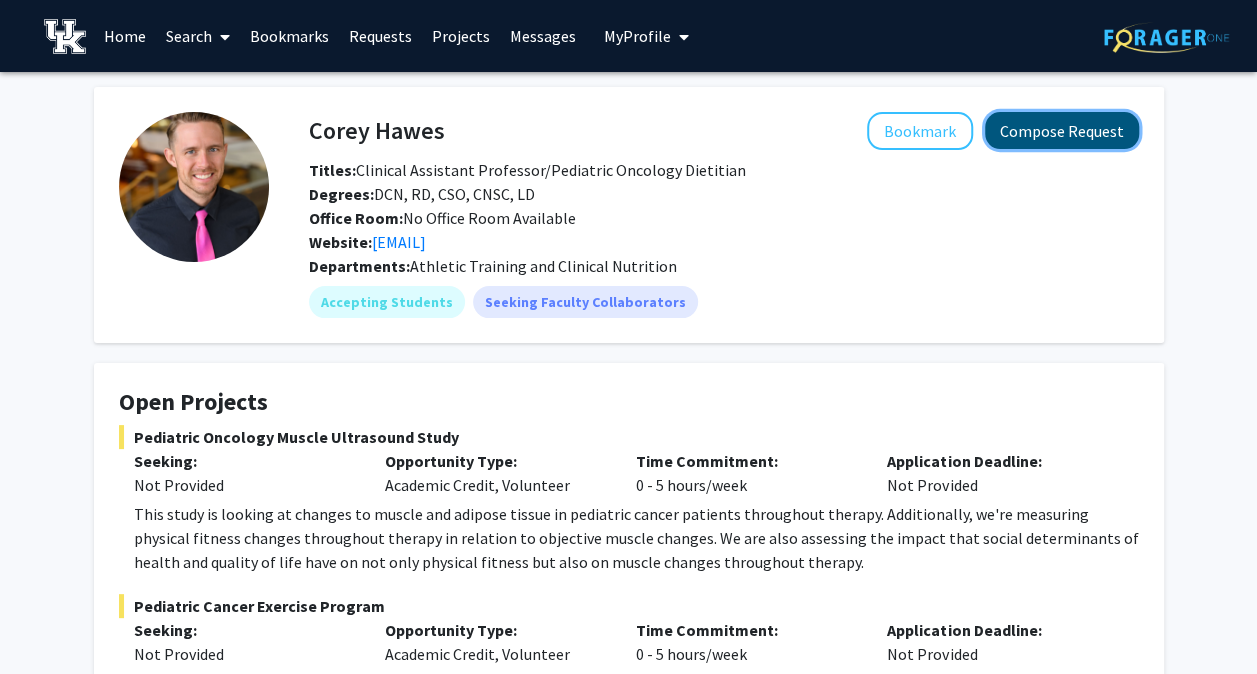 click on "Compose Request" 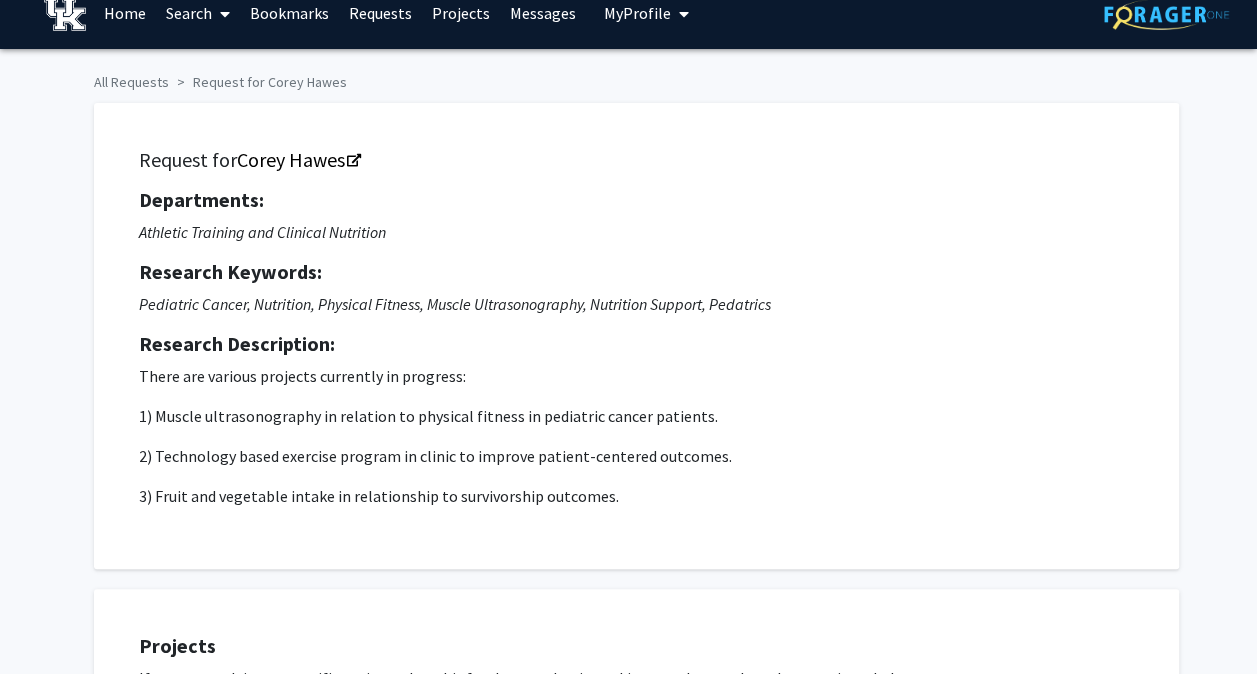 scroll, scrollTop: 0, scrollLeft: 0, axis: both 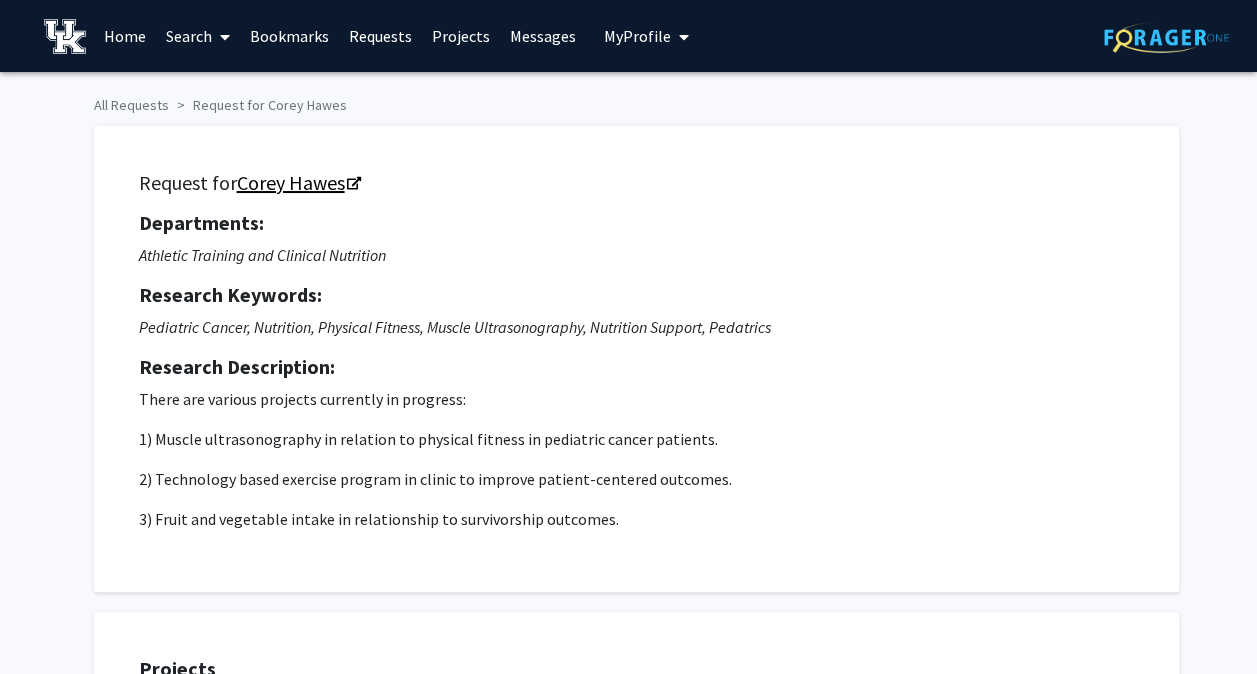 click on "Corey Hawes" 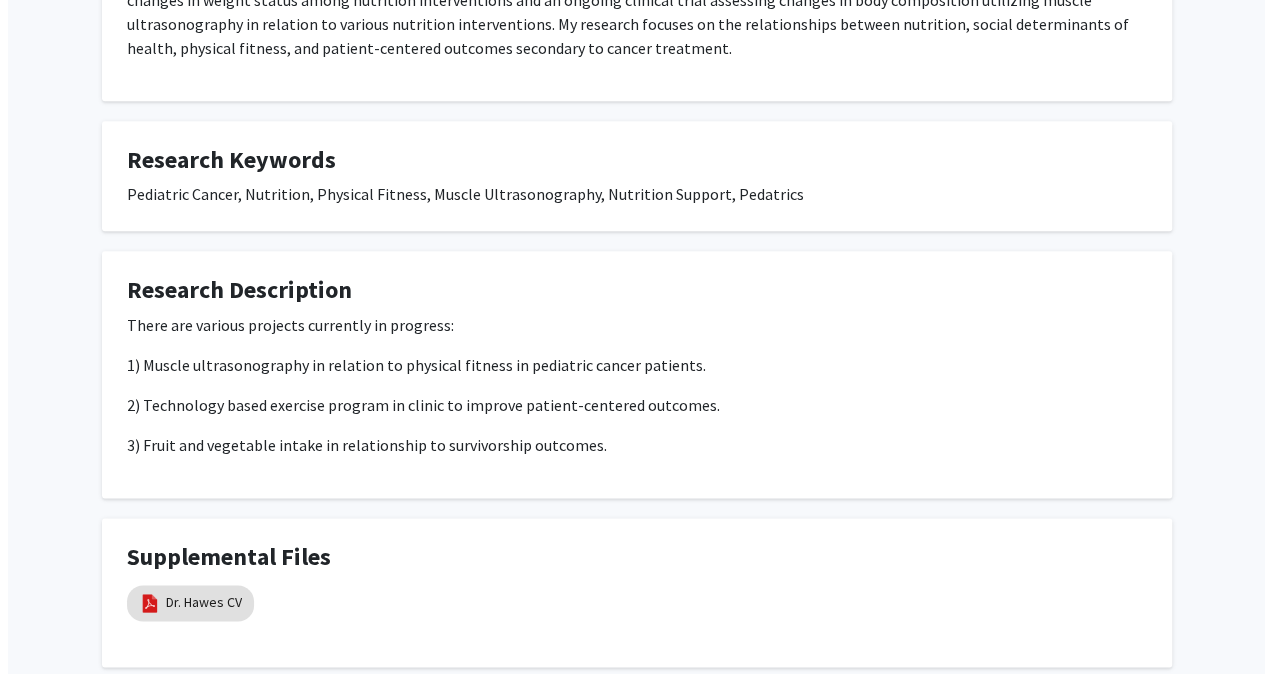scroll, scrollTop: 1196, scrollLeft: 0, axis: vertical 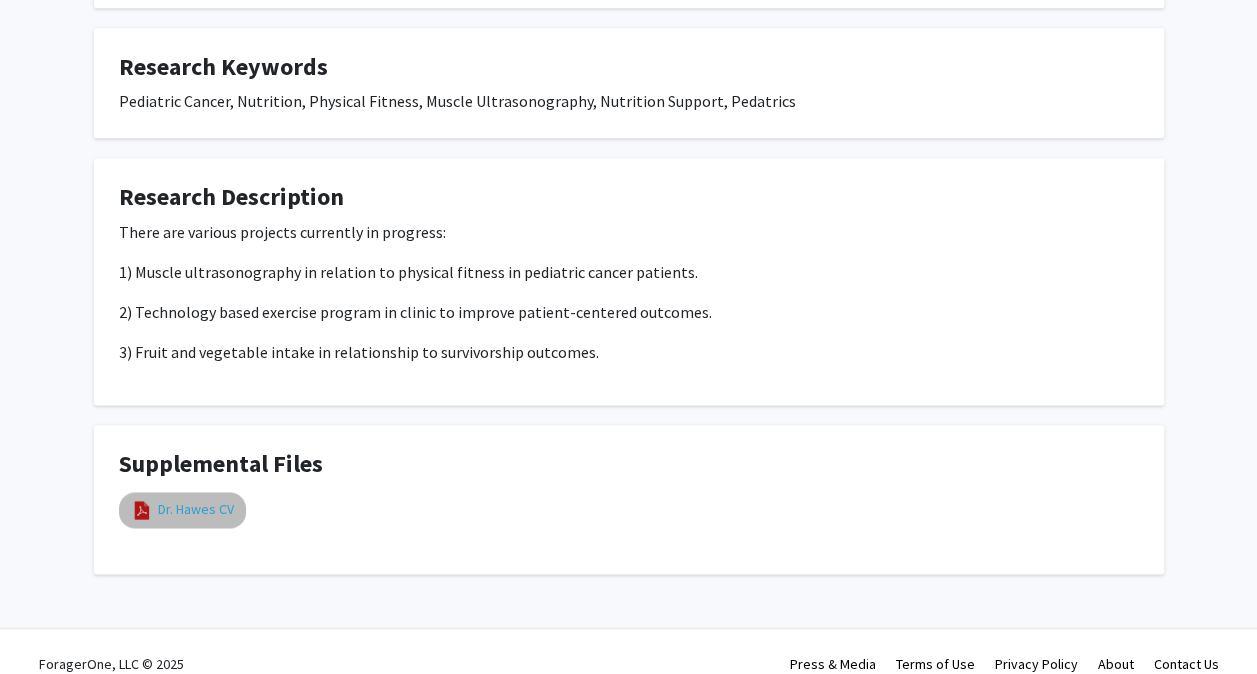 click on "Dr. Hawes CV" at bounding box center [196, 509] 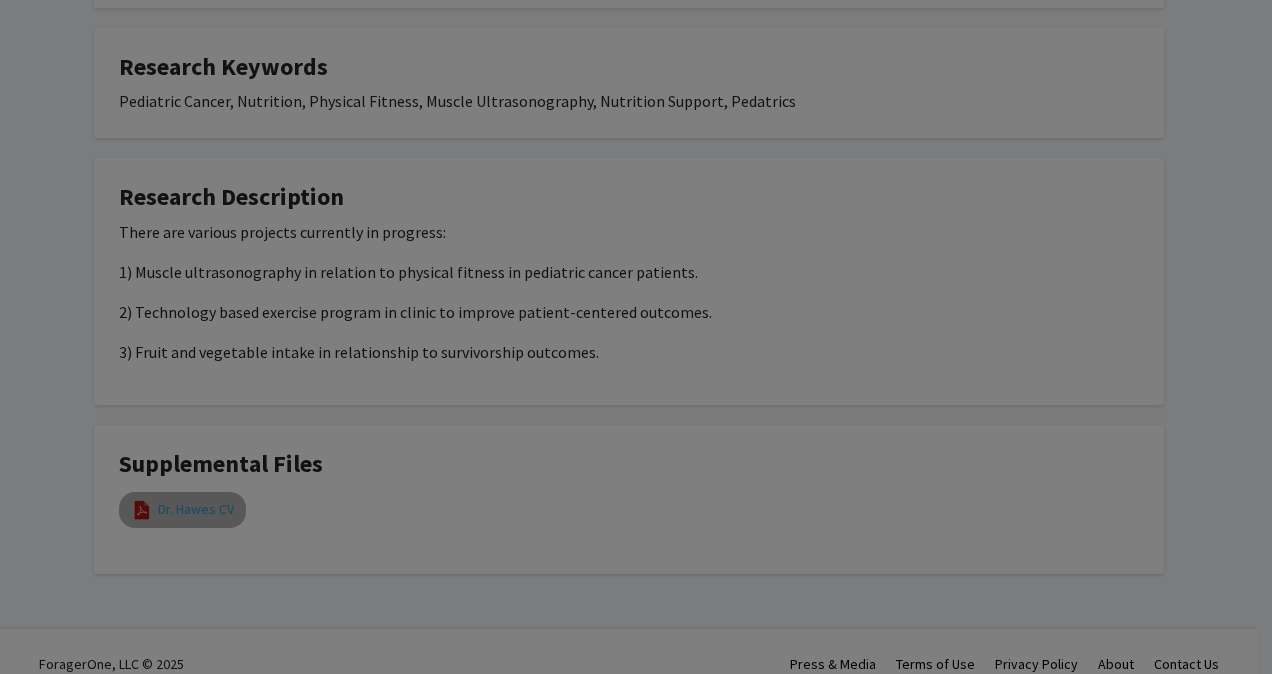 select on "custom" 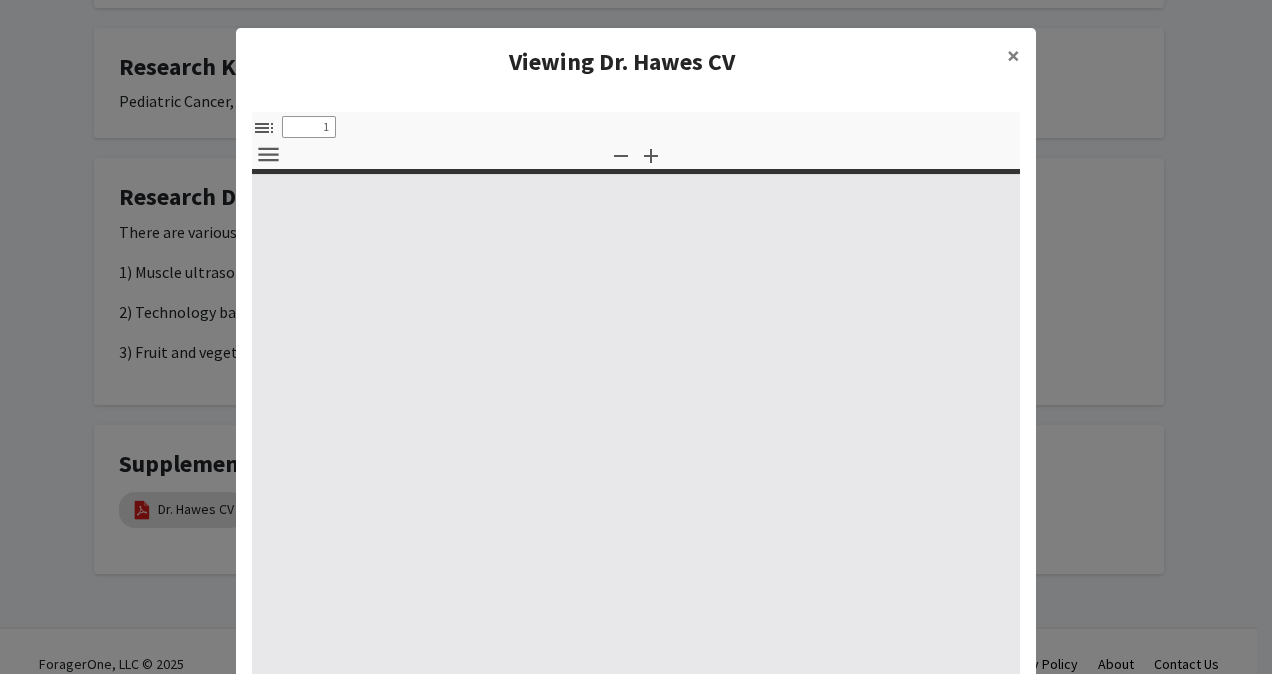 type on "0" 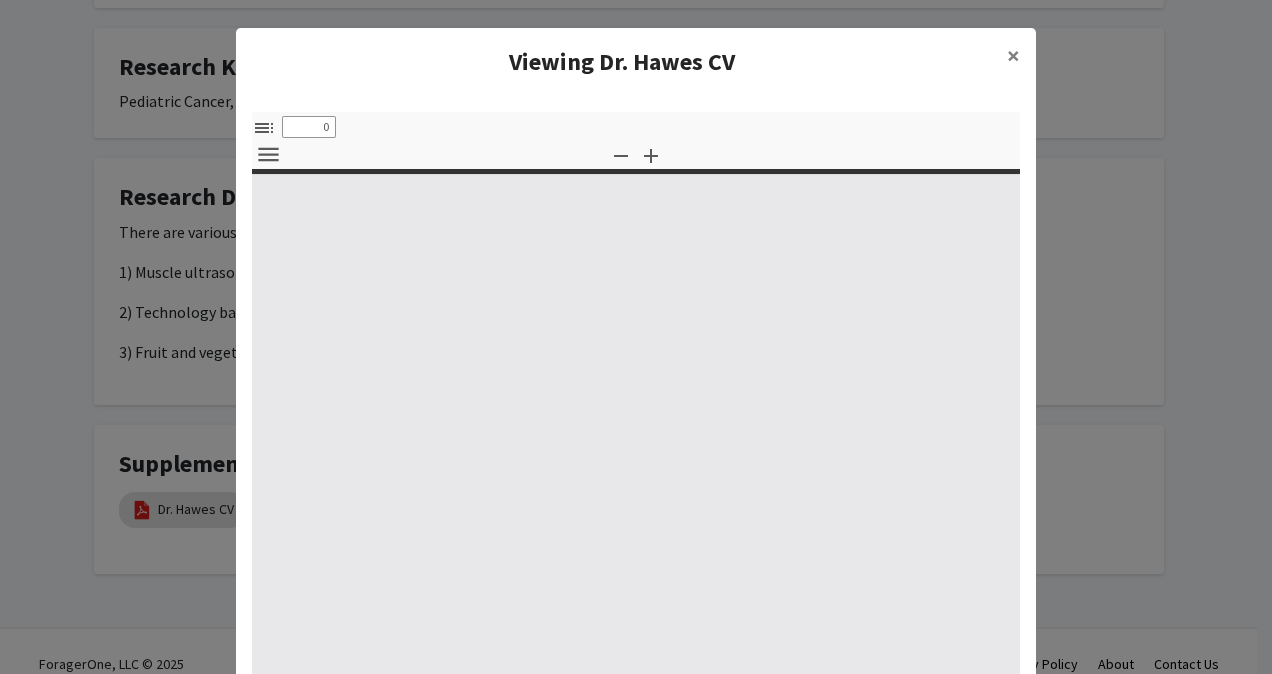 select on "custom" 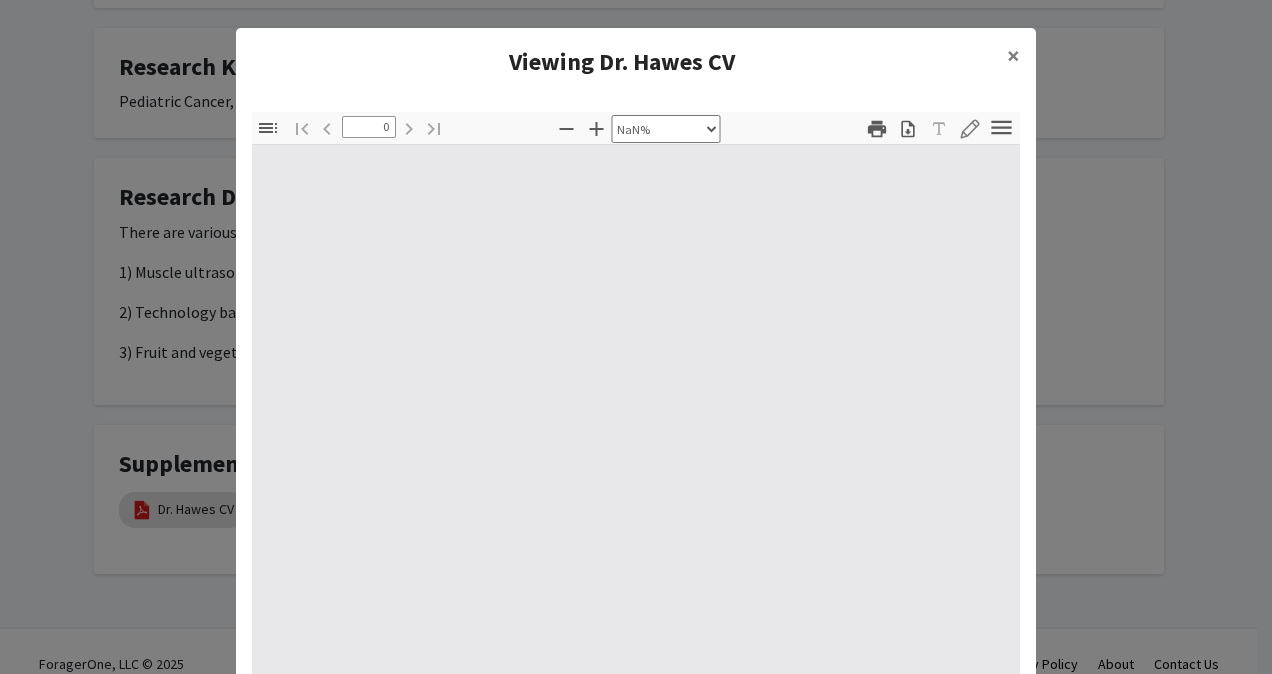 type on "1" 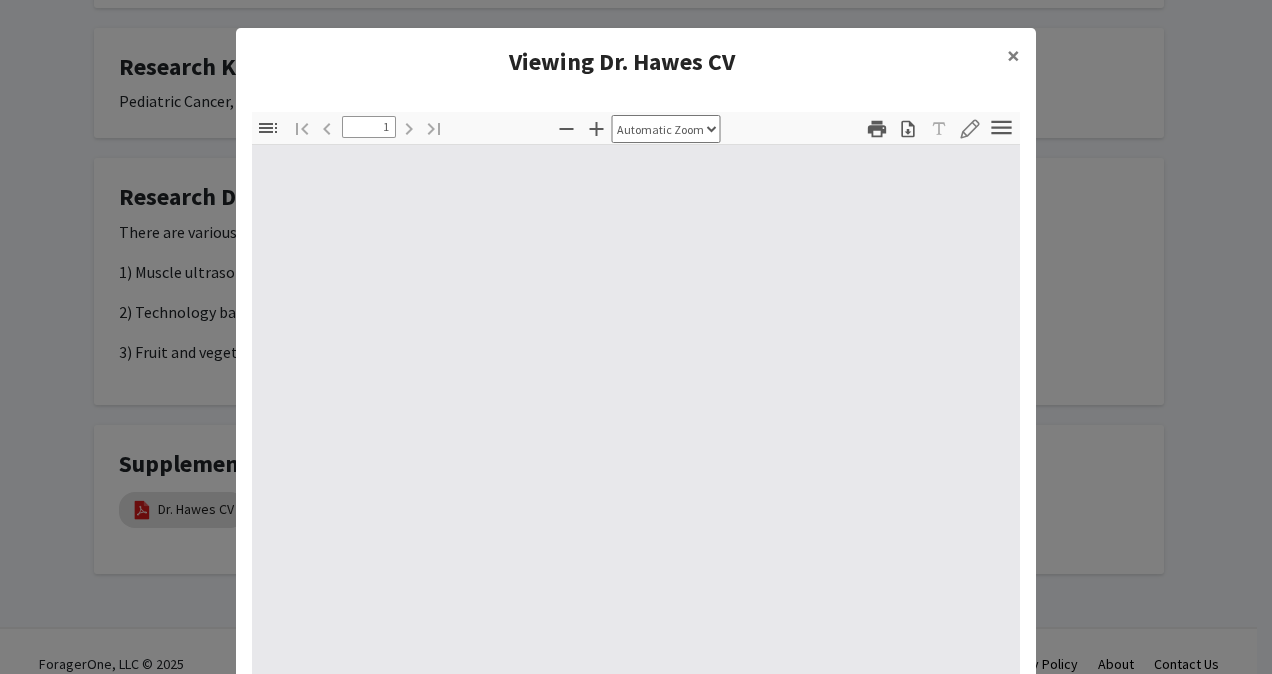 select on "auto" 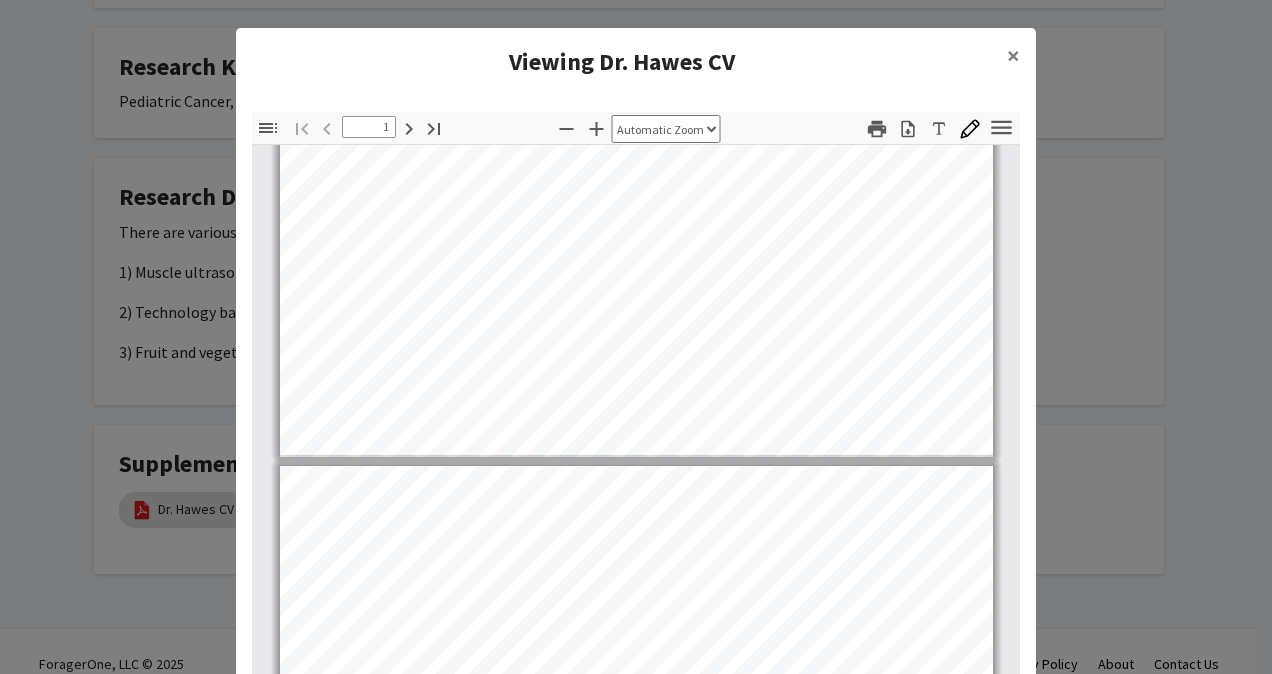 type on "2" 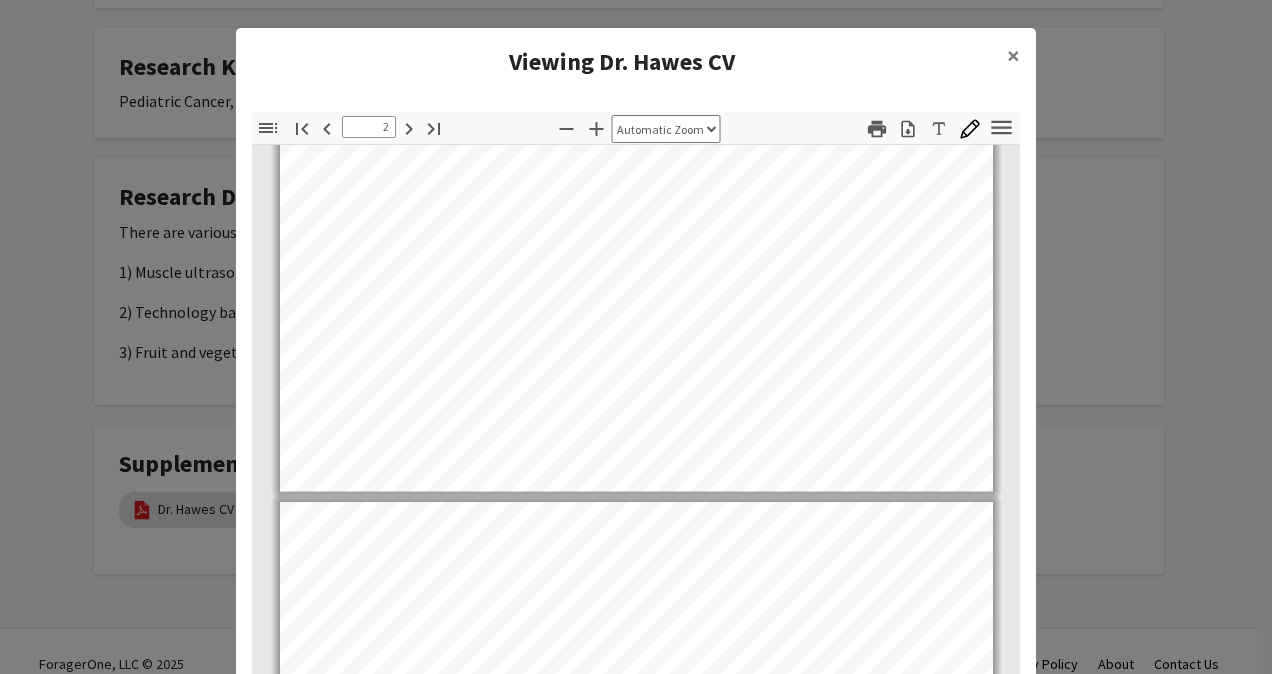 scroll, scrollTop: 1690, scrollLeft: 0, axis: vertical 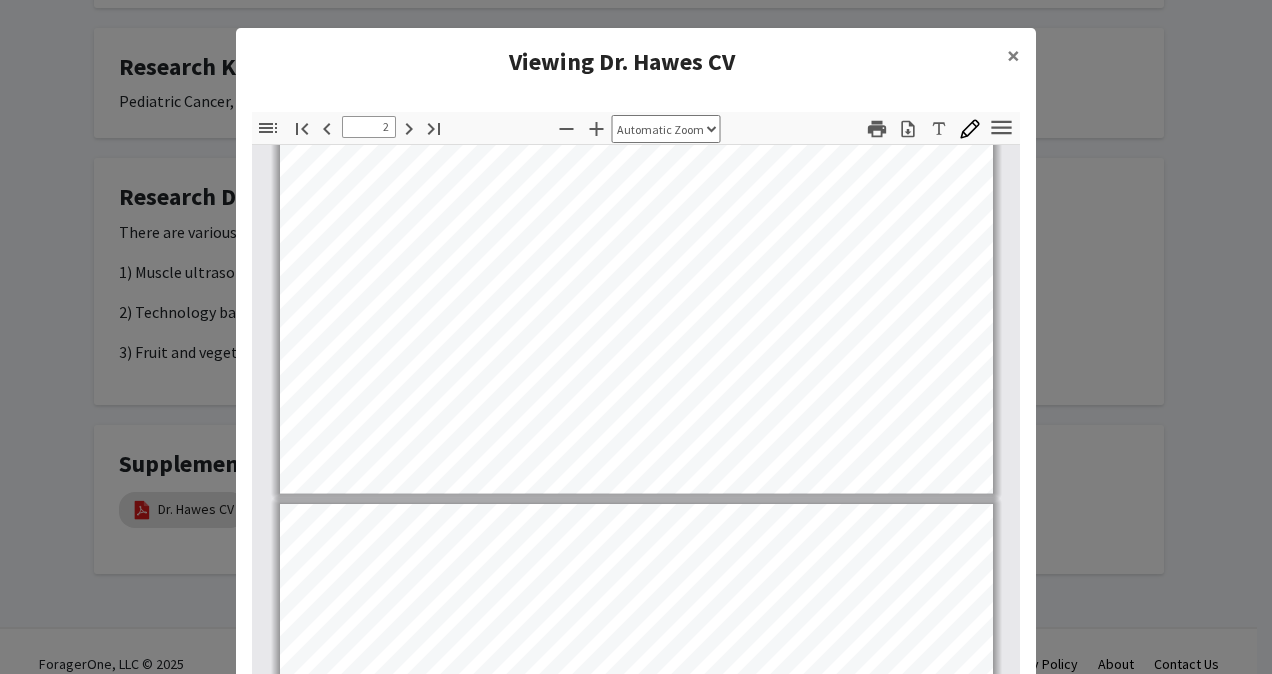 select on "page-width" 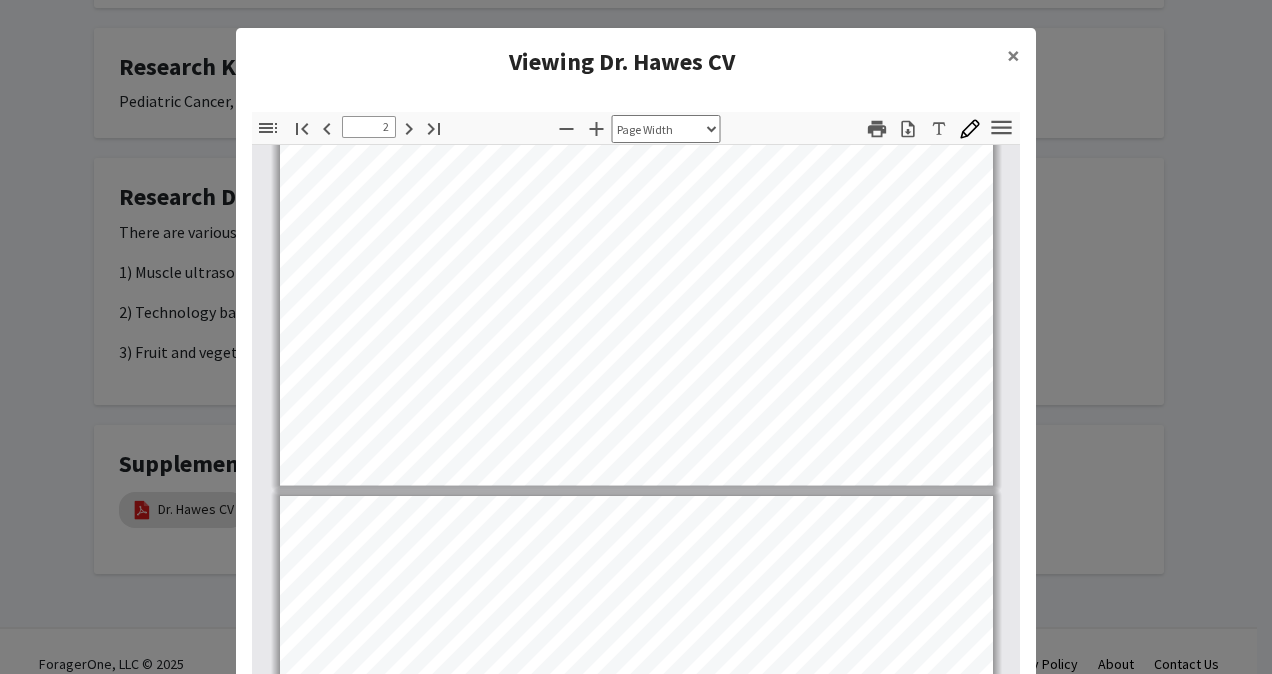 scroll, scrollTop: 1666, scrollLeft: 0, axis: vertical 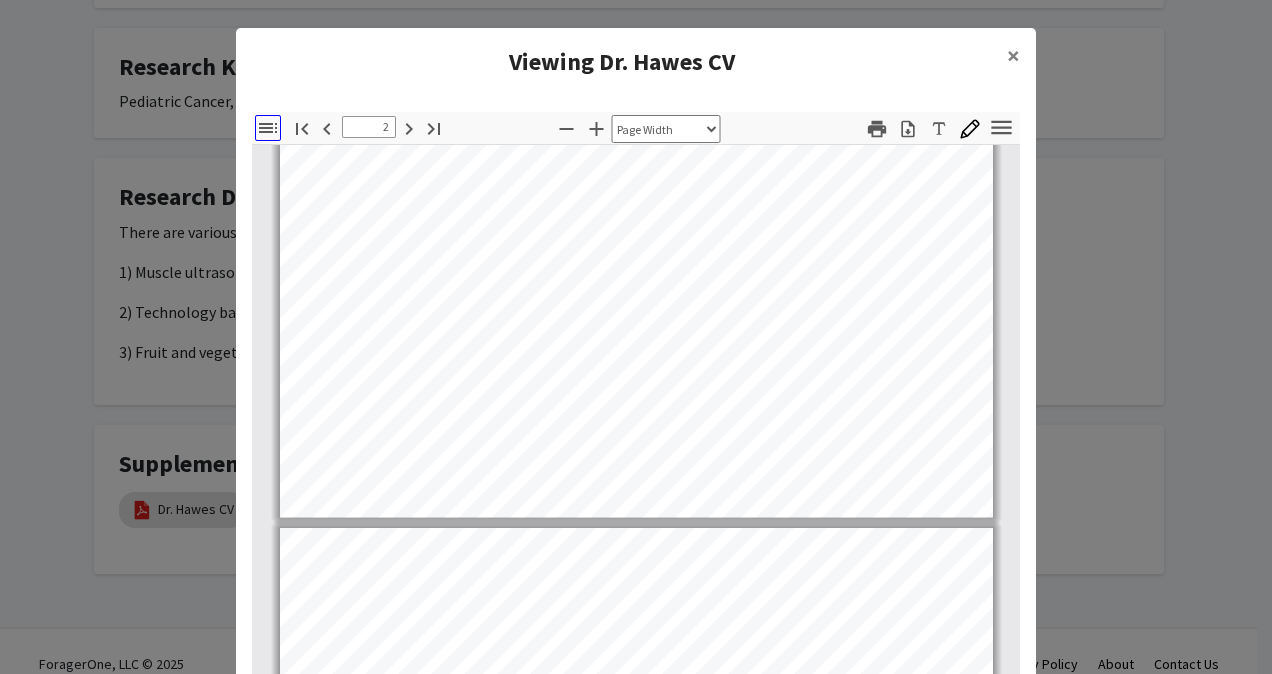 click 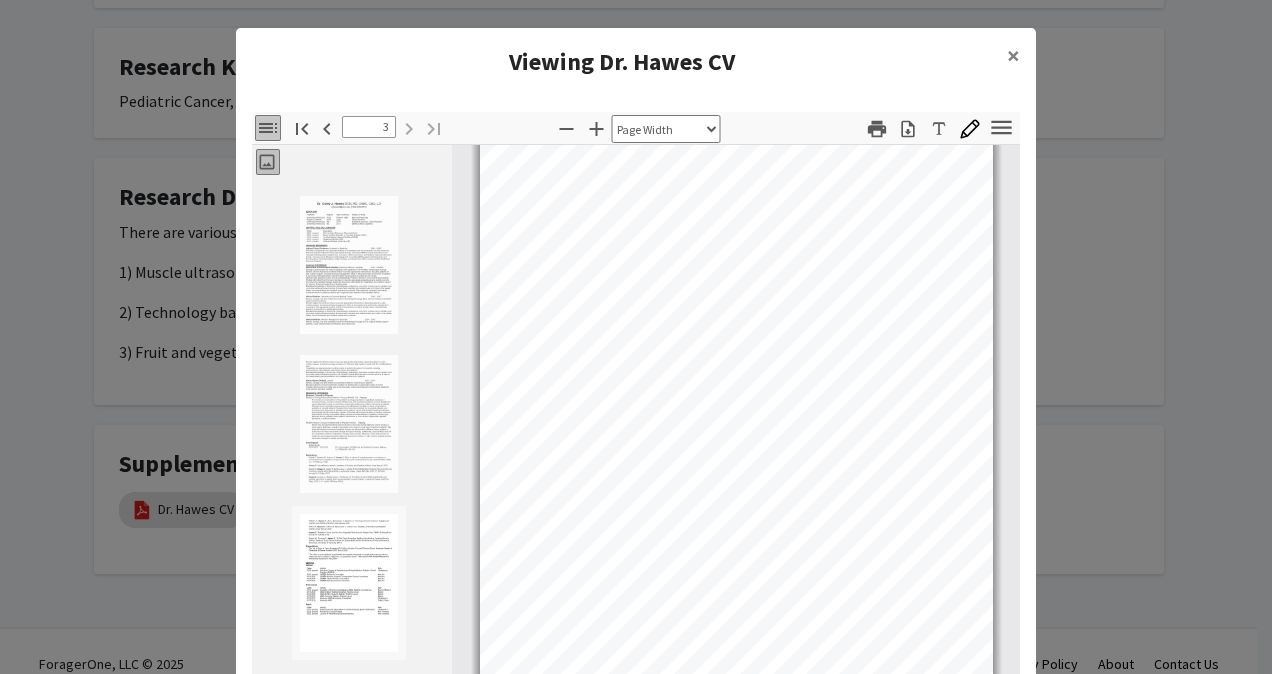 scroll, scrollTop: 1205, scrollLeft: 0, axis: vertical 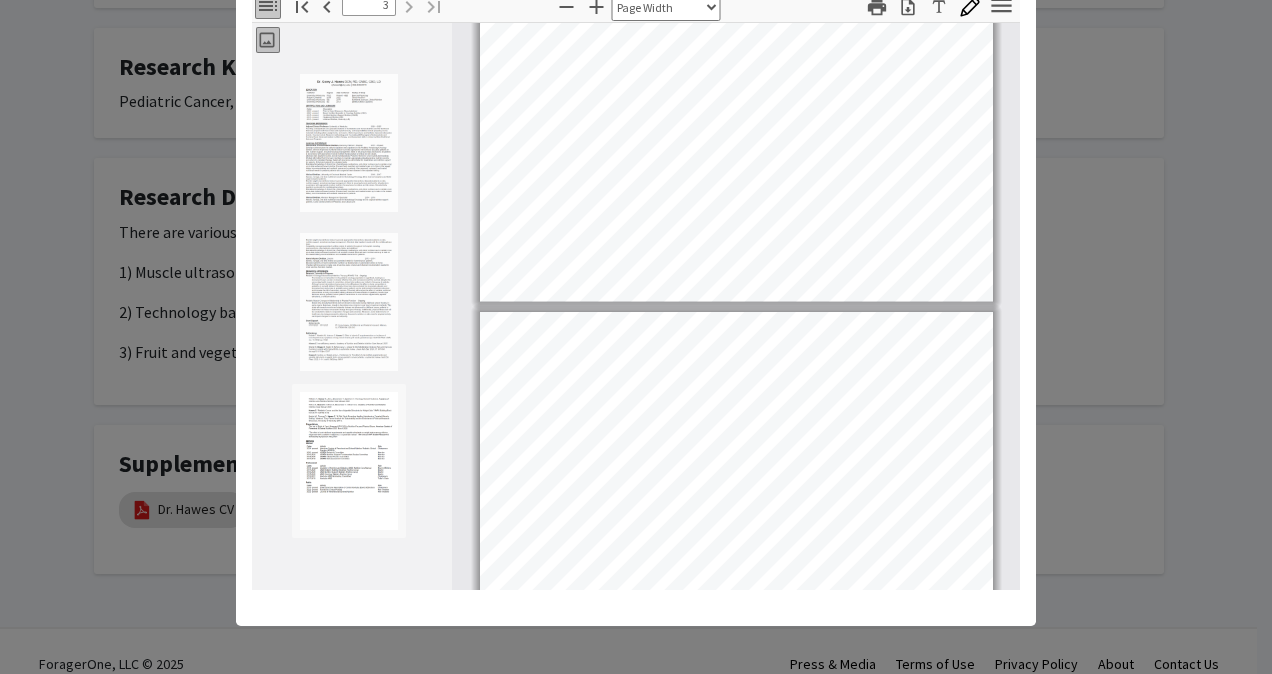 type on "2" 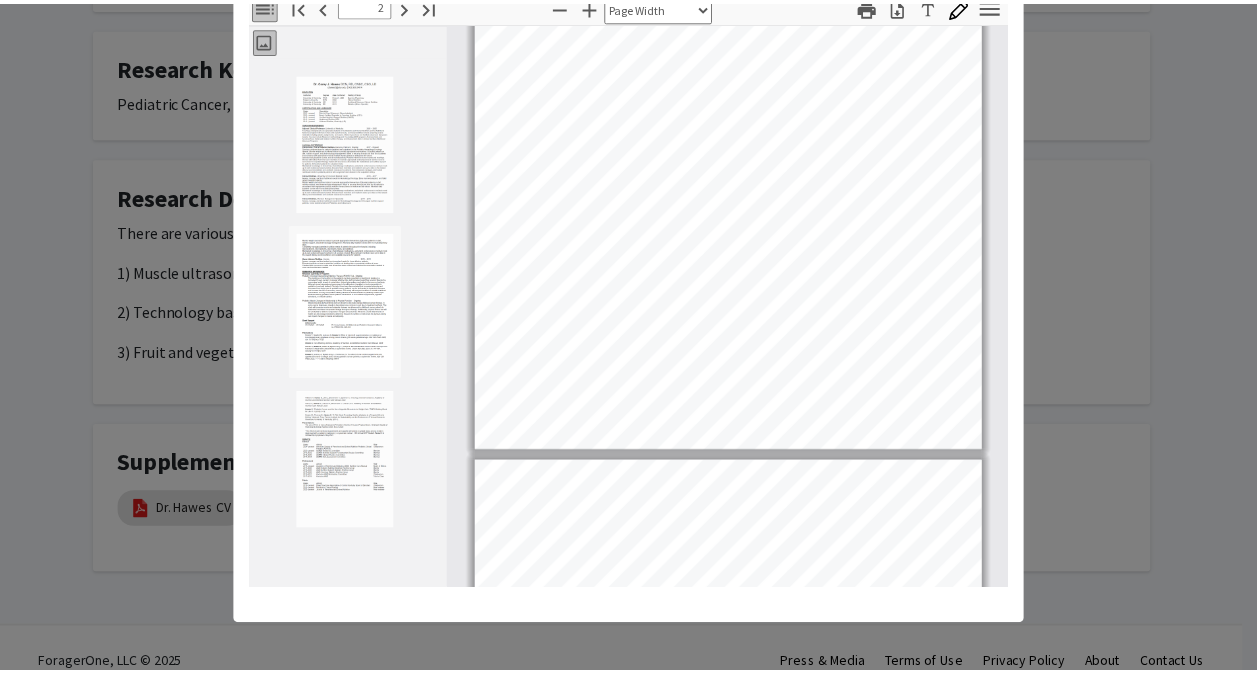 scroll, scrollTop: 948, scrollLeft: 0, axis: vertical 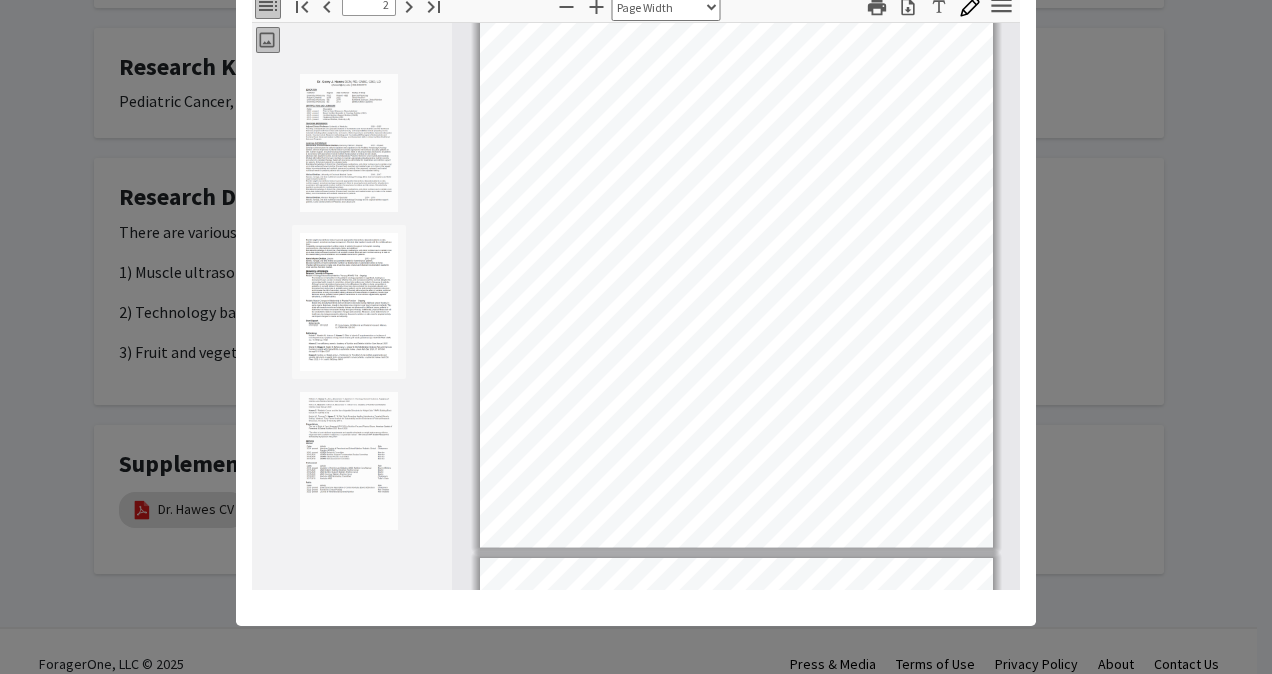 click on "Viewing Dr. [LAST] CV × Thumbnails Document Outline Attachments Layers Current Outline Item Toggle Sidebar Find Go to First Page Previous 2 of 3 Next Go to Last Page Zoom Out Zoom In Automatic Zoom Actual Size Page Fit Page Width 50% 100% 125% 150% 200% 300% 400% NaN% Hand Tool Text Selection Tool Presentation Mode Open Print Download Text Draw Tools Color #000000 Size Color #000000 Thickness Opacity Presentation Mode Open Print Download Go to First Page Previous Next Go to Last Page Rotate Clockwise Rotate Counterclockwise Text Selection Tool Hand Tool Page Scrolling Vertical Scrolling Horizontal Scrolling Wrapped Scrolling No Spreads Odd Spreads Even Spreads Document Properties… Multiple search terms. Each line is a search term. Previous Next Highlight All Match Case Current page only Pages (e.g. 6-10 or 2,4) Whole Words multiple search terms separated by word boundaries Ignore accents and diacritics Fuzzy search More Information Less Information Close Enter the password to open this PDF file. Cancel OK -" 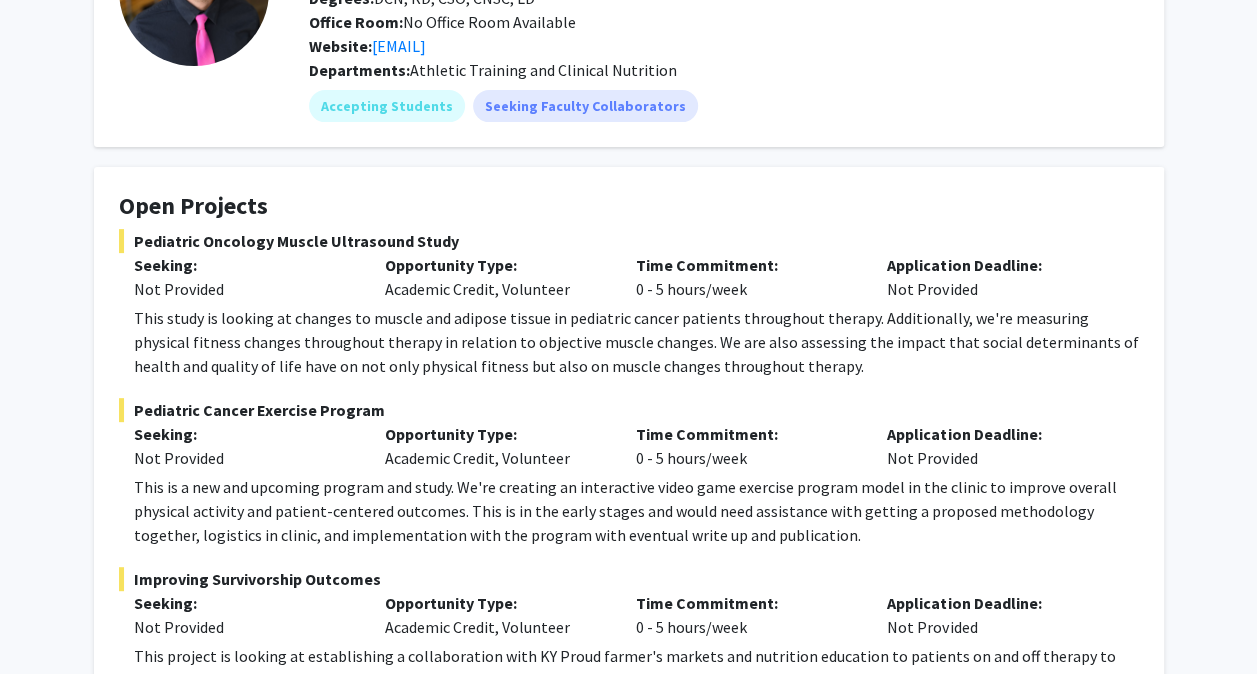 scroll, scrollTop: 0, scrollLeft: 0, axis: both 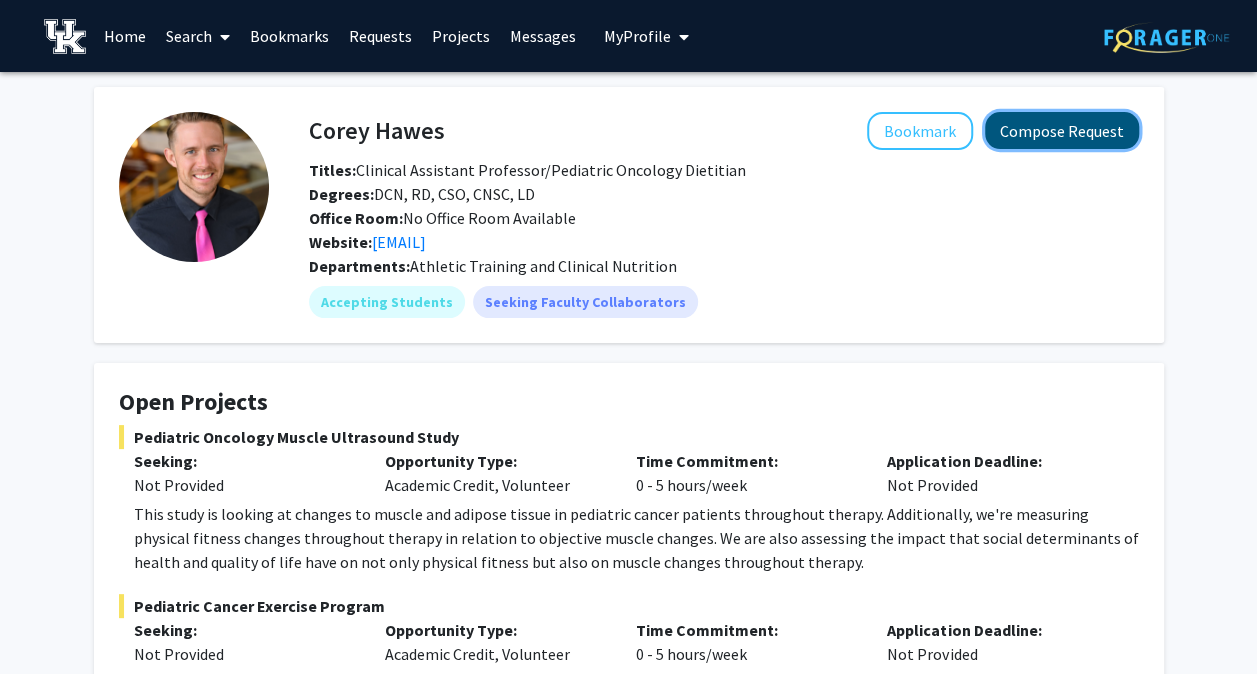 click on "Compose Request" 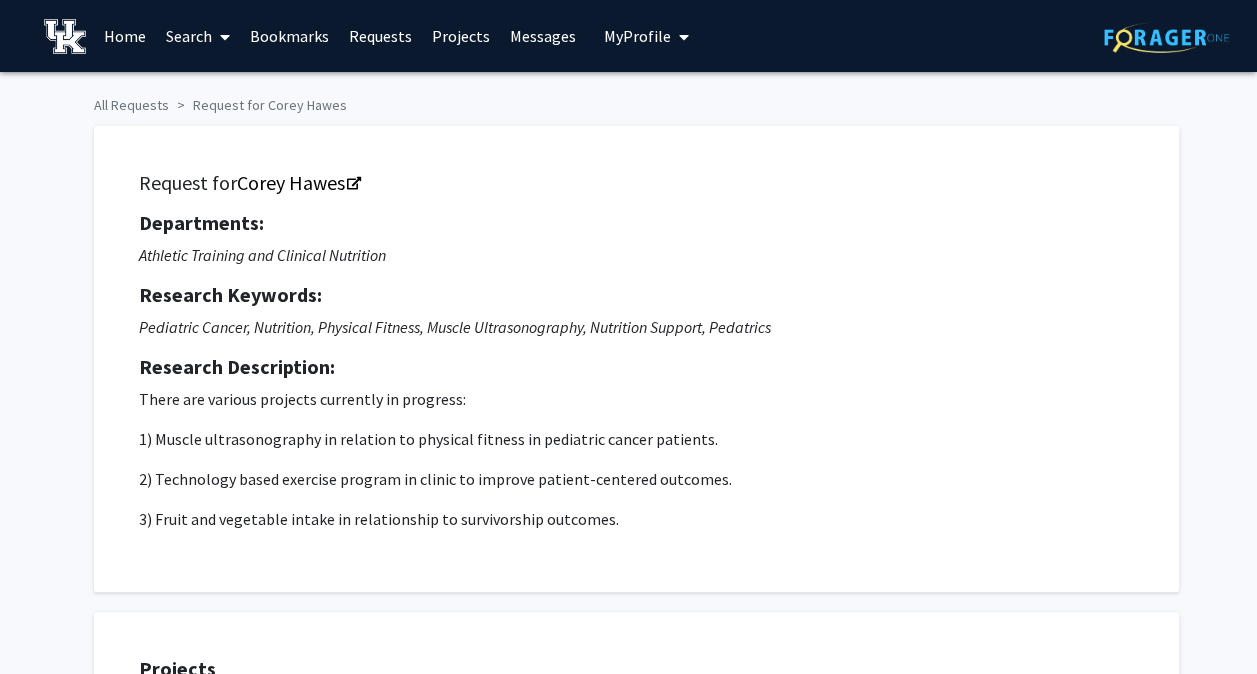 click on "My   Profile" at bounding box center [637, 36] 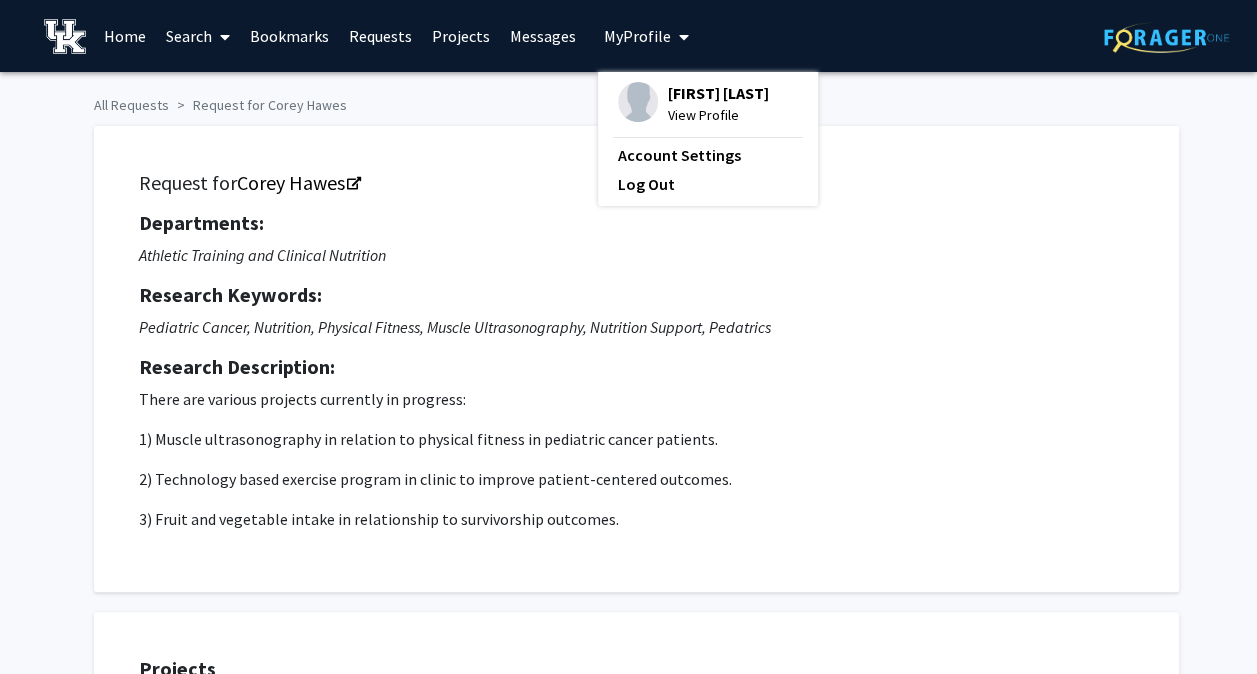 click on "[FIRST] [LAST]" at bounding box center [718, 93] 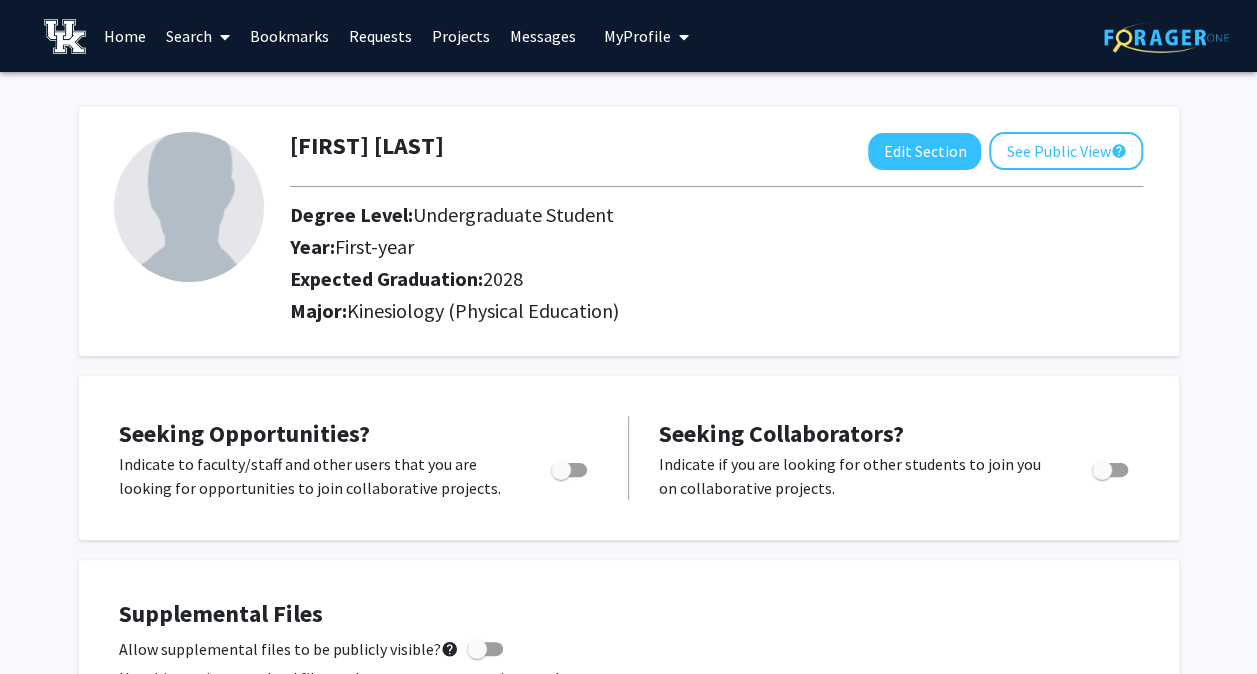 click 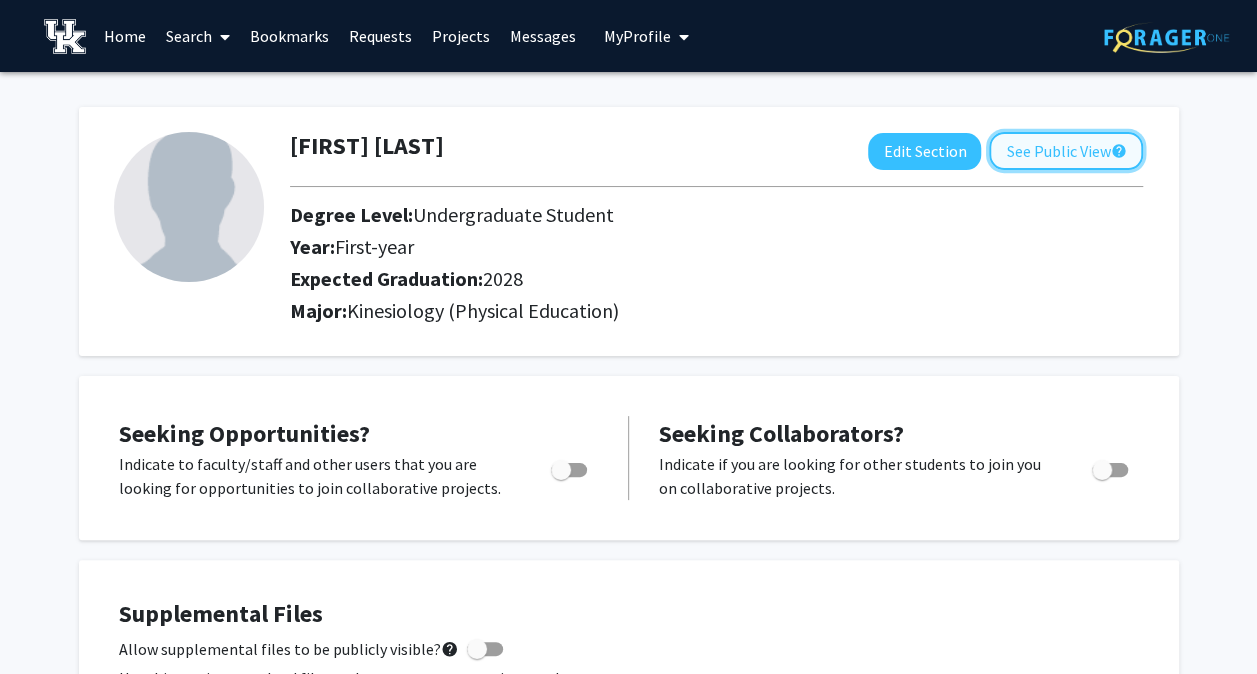 click on "See Public View  help" 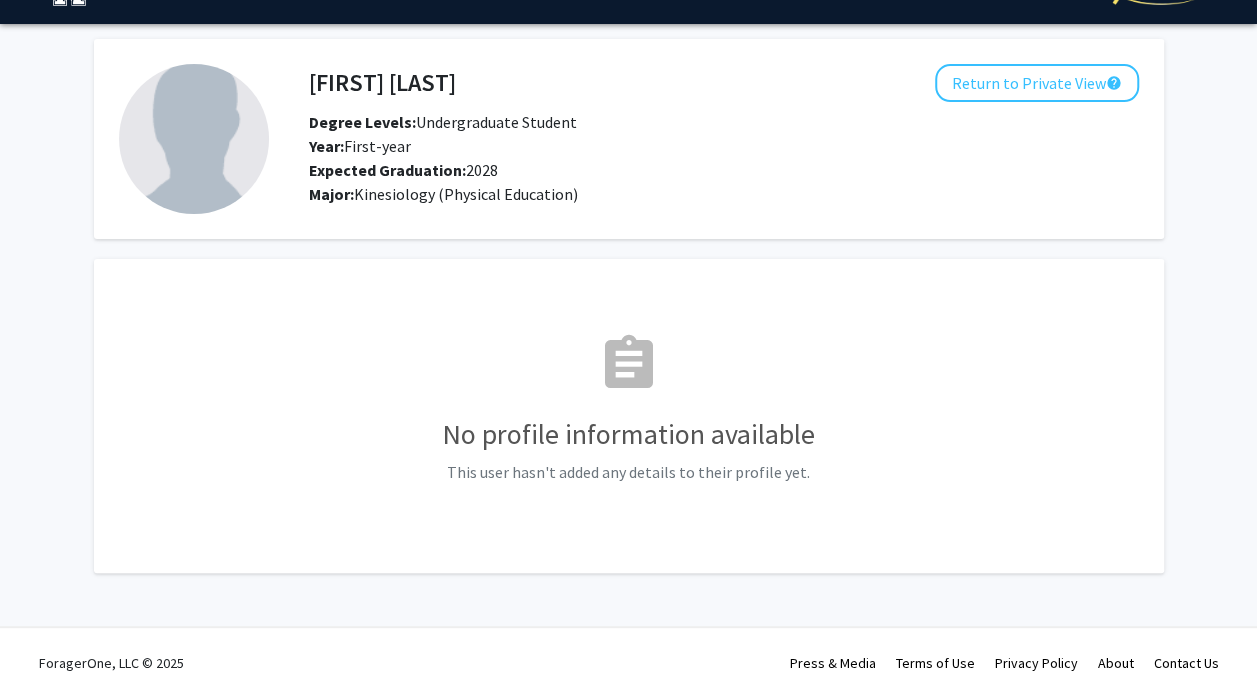scroll, scrollTop: 72, scrollLeft: 0, axis: vertical 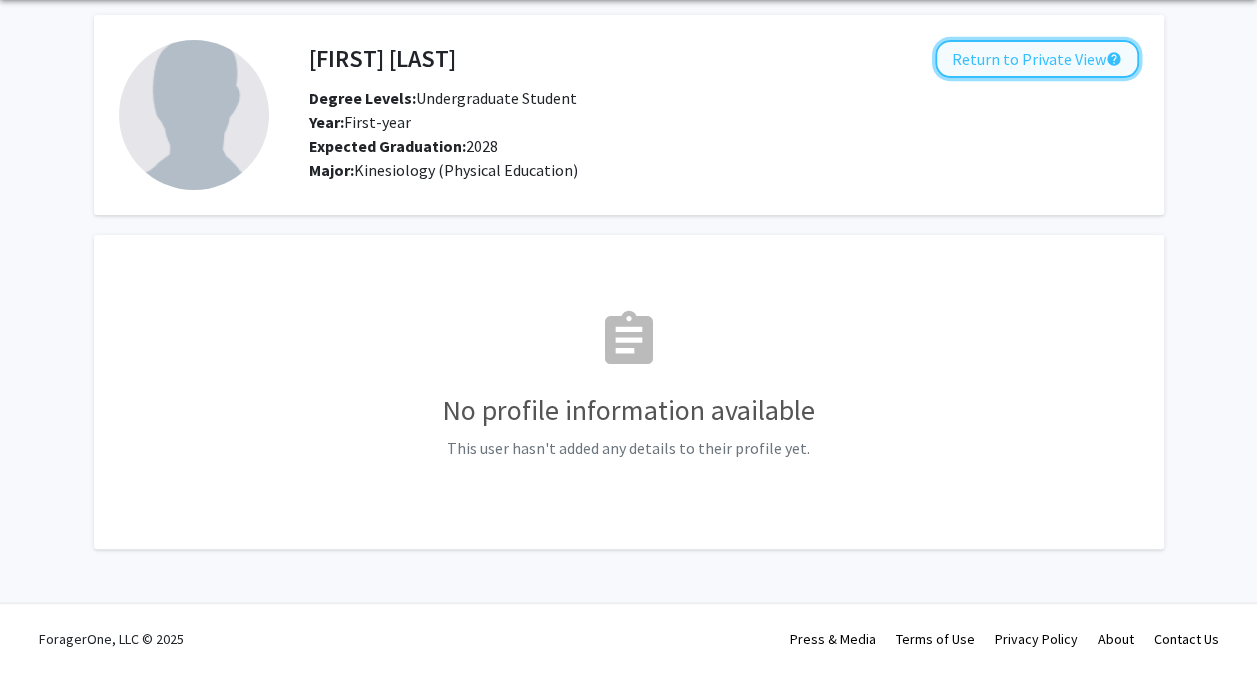 click on "Return to Private View  help" 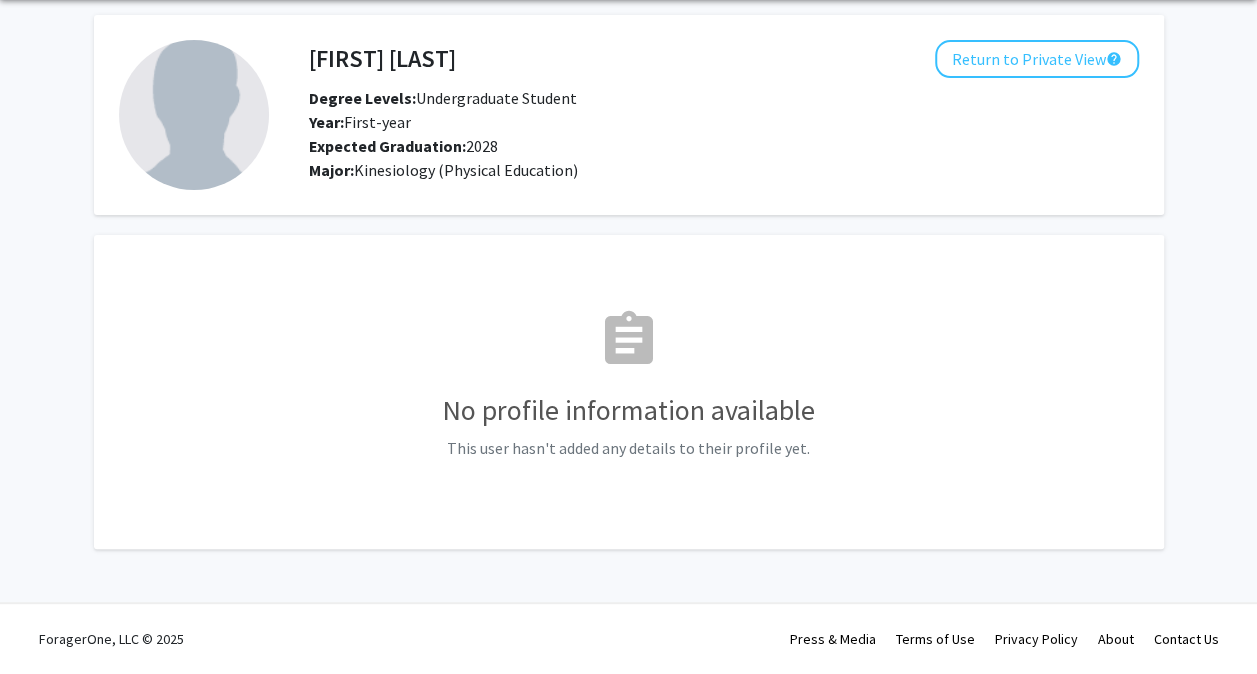 scroll, scrollTop: 0, scrollLeft: 0, axis: both 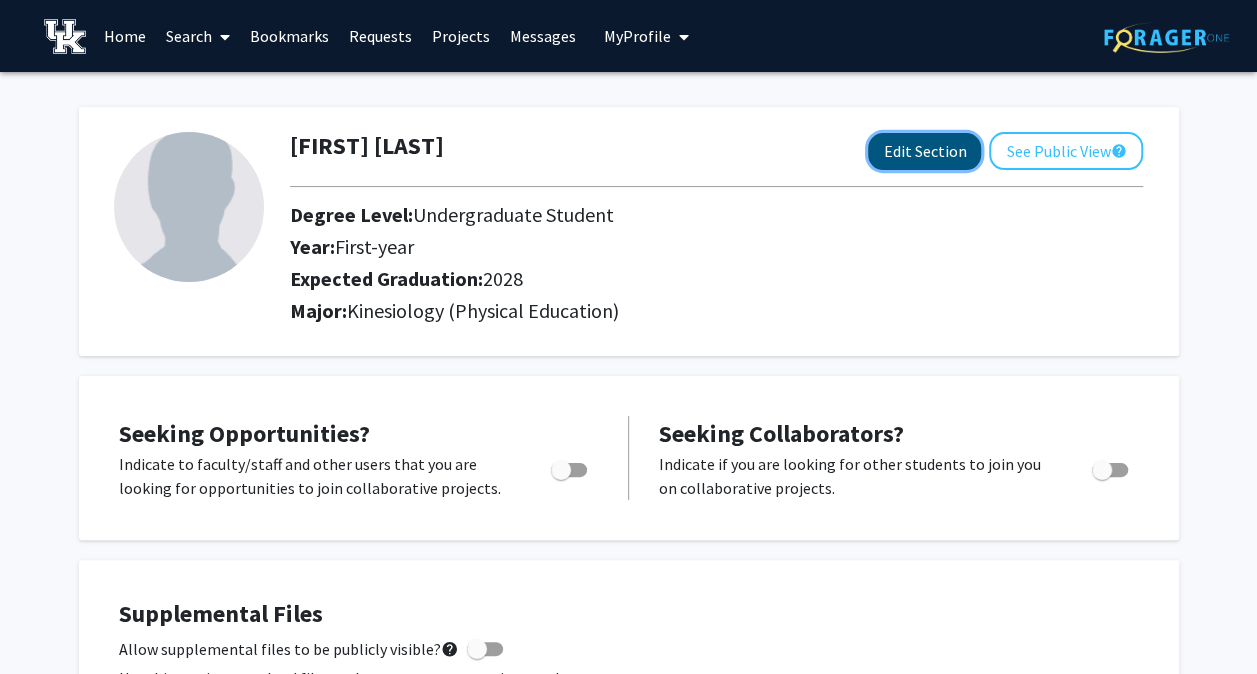 click on "Edit Section" 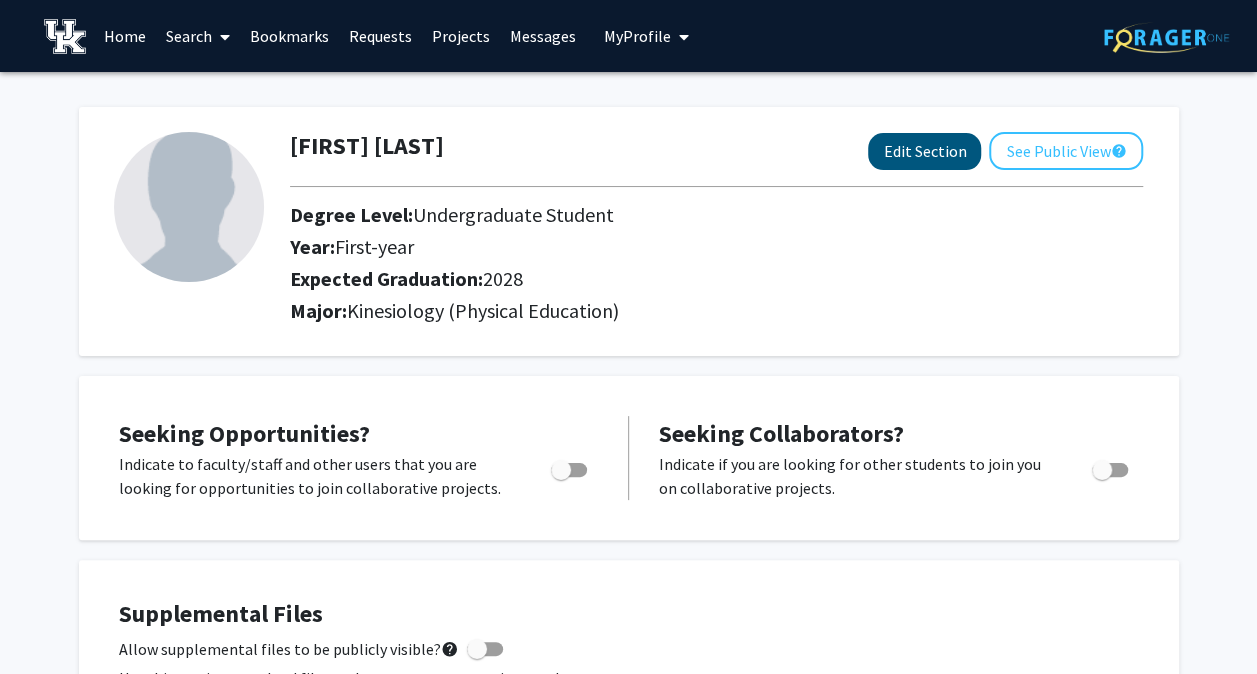 select on "first-year" 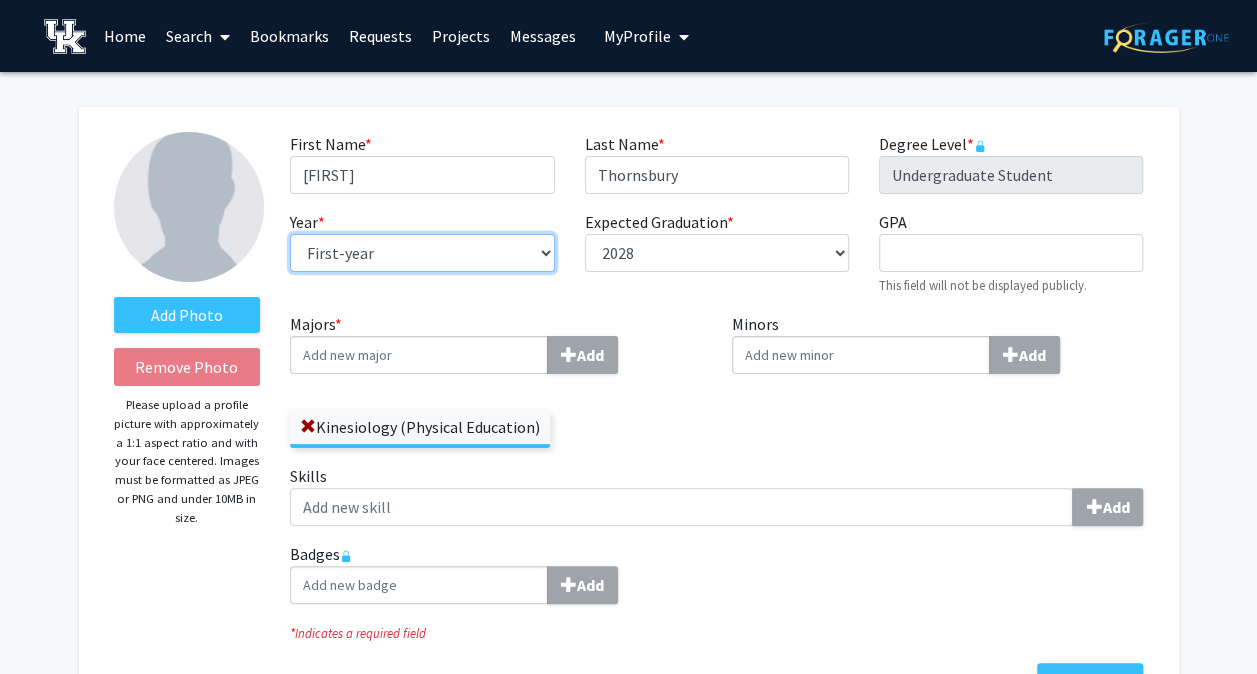 click on "---  First-year   Sophomore   Junior   Senior   Postbaccalaureate Certificate" at bounding box center (422, 253) 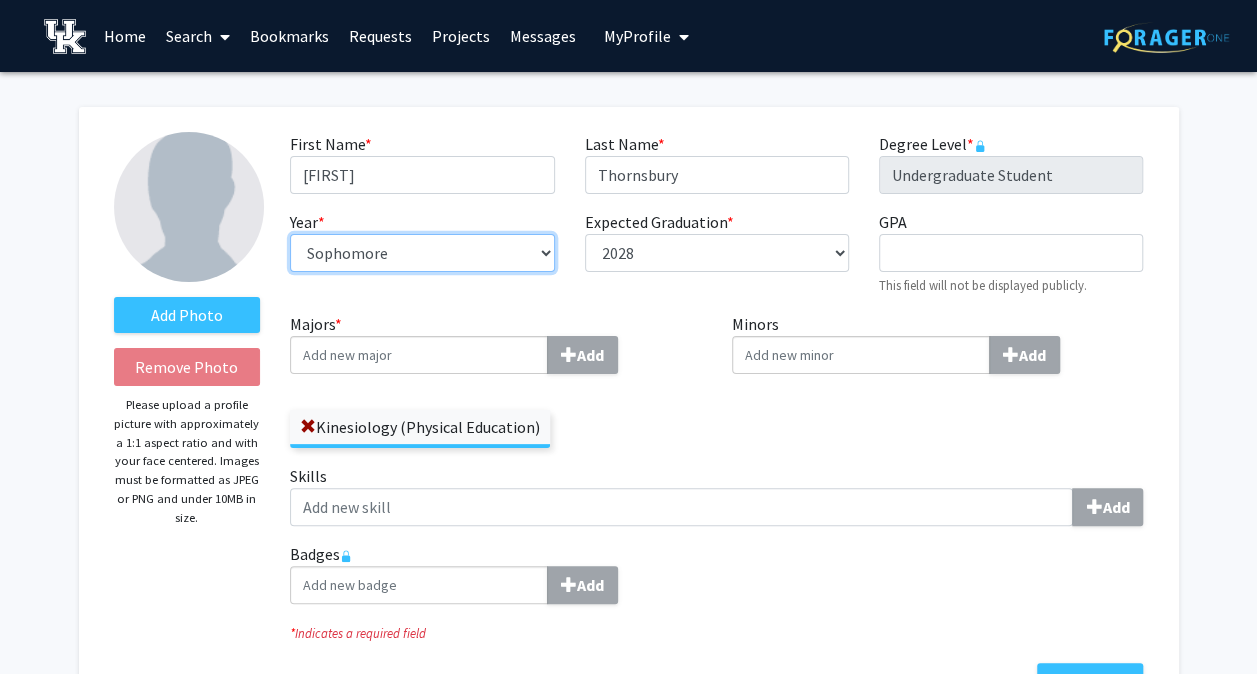 click on "---  First-year   Sophomore   Junior   Senior   Postbaccalaureate Certificate" at bounding box center [422, 253] 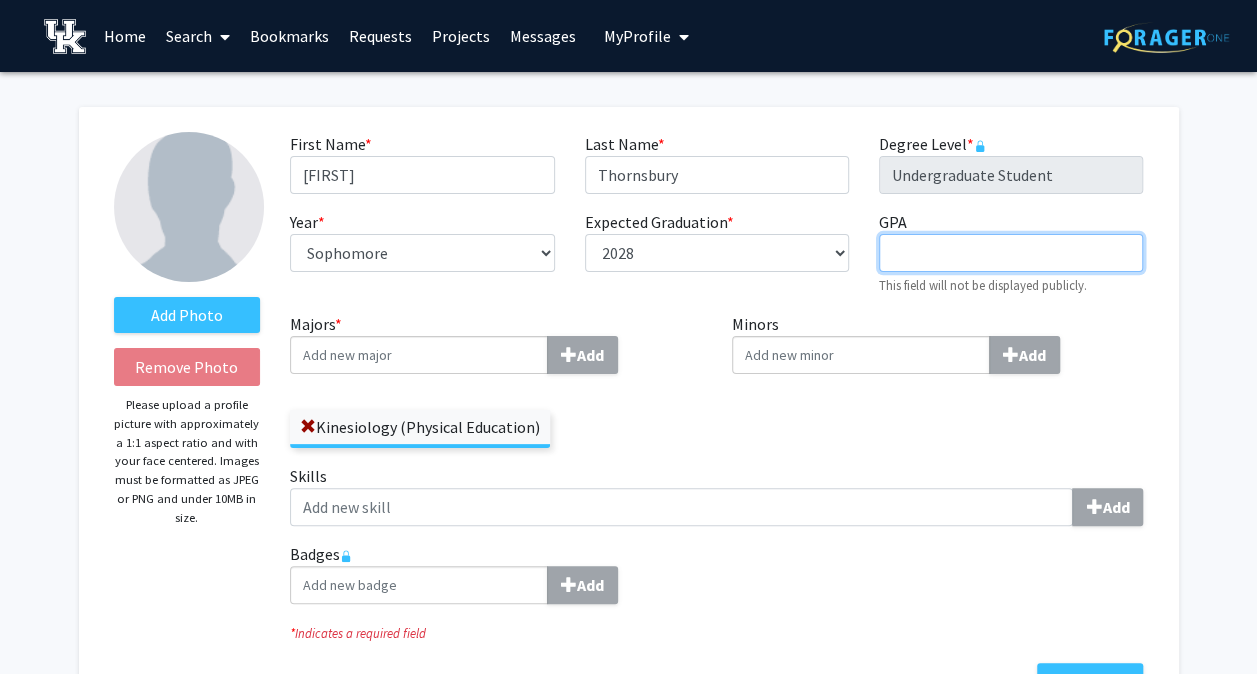 click on "GPA  required" at bounding box center (1011, 253) 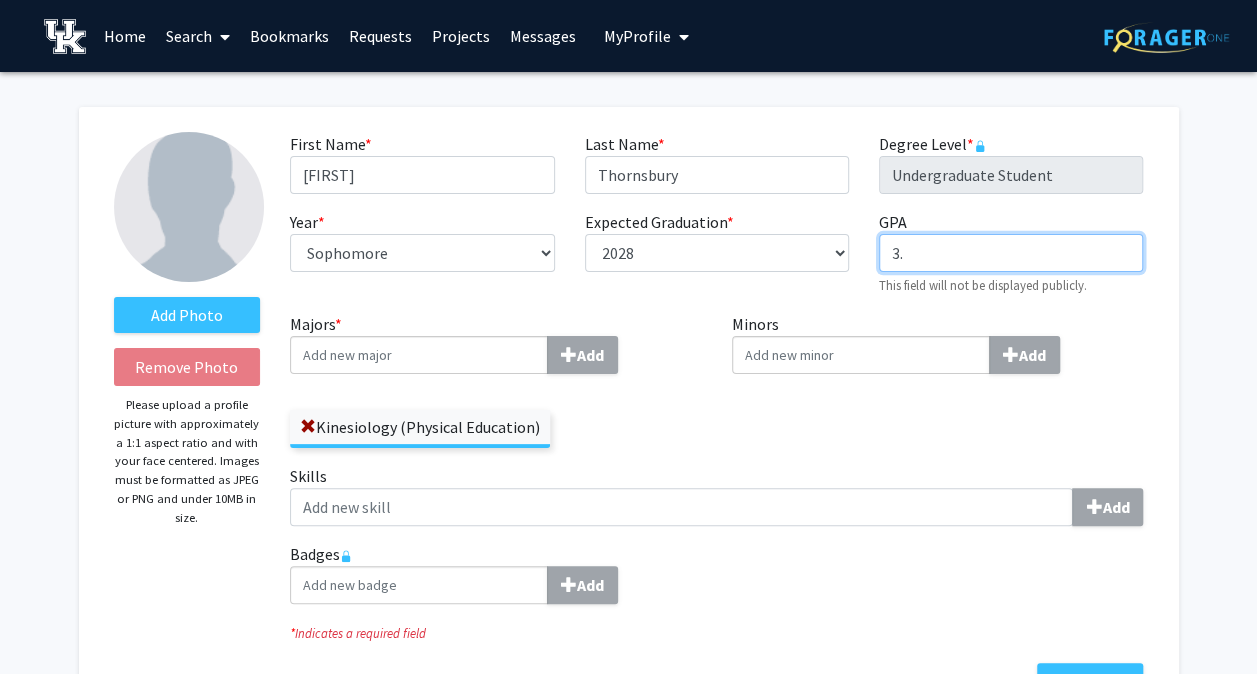 type on "3" 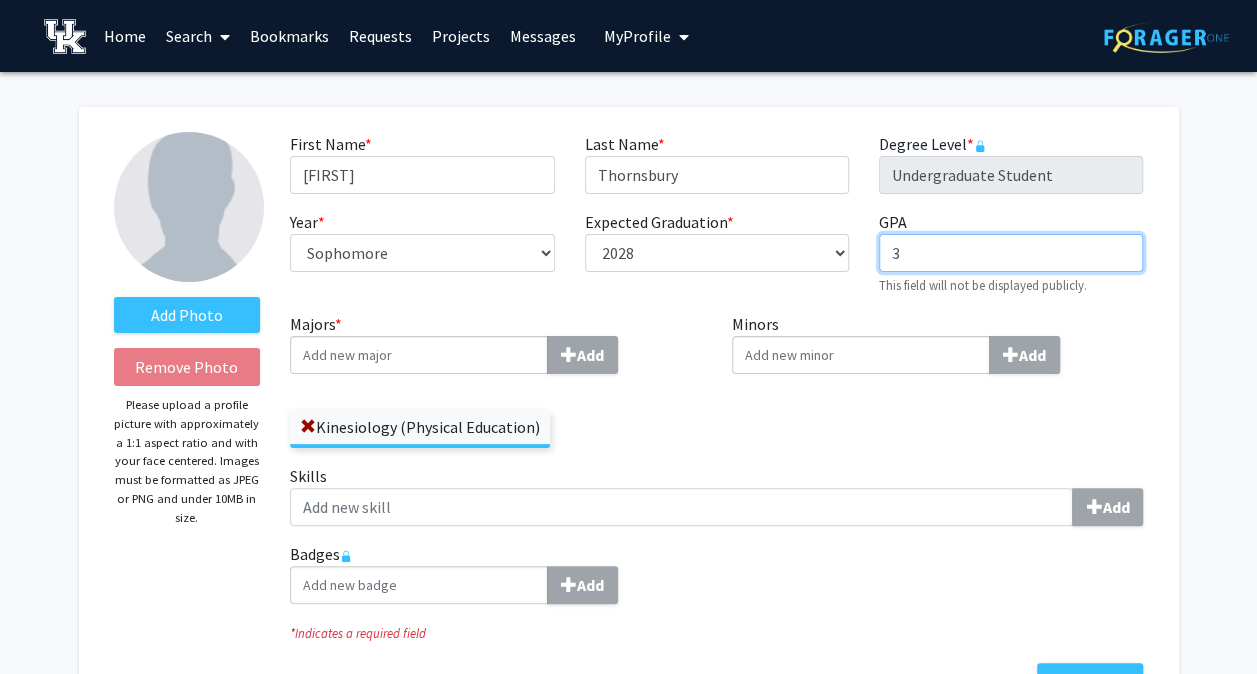 type 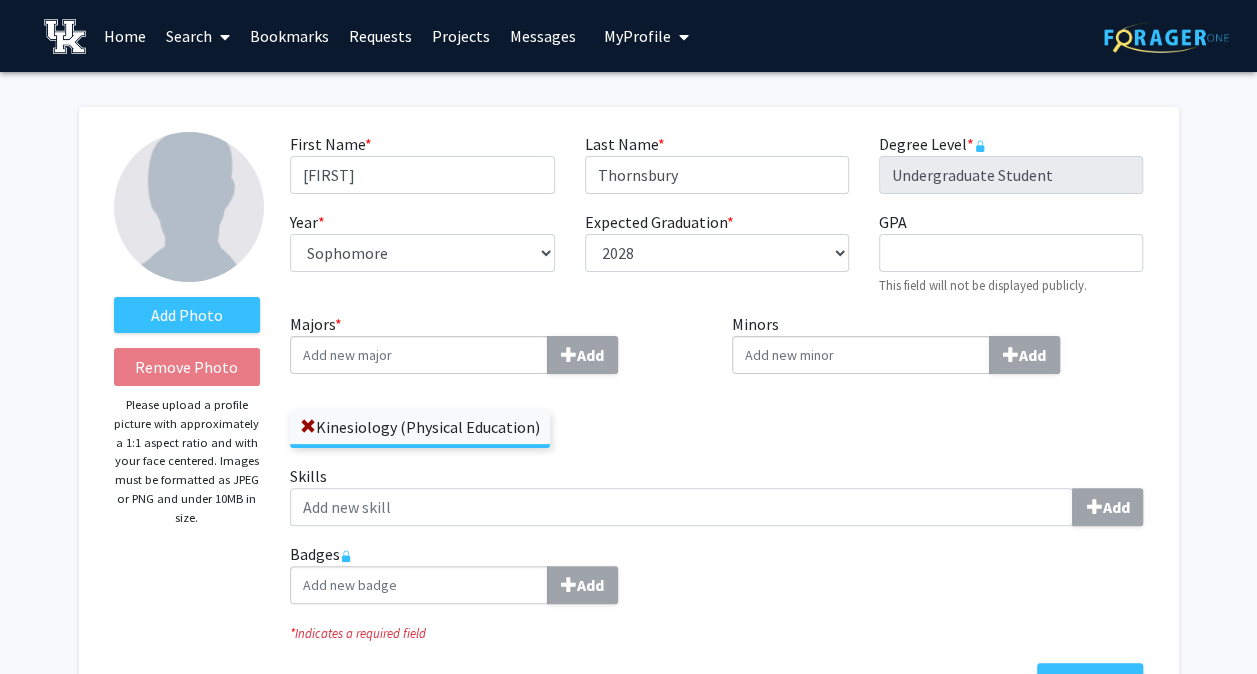 click on "Minors  Add" 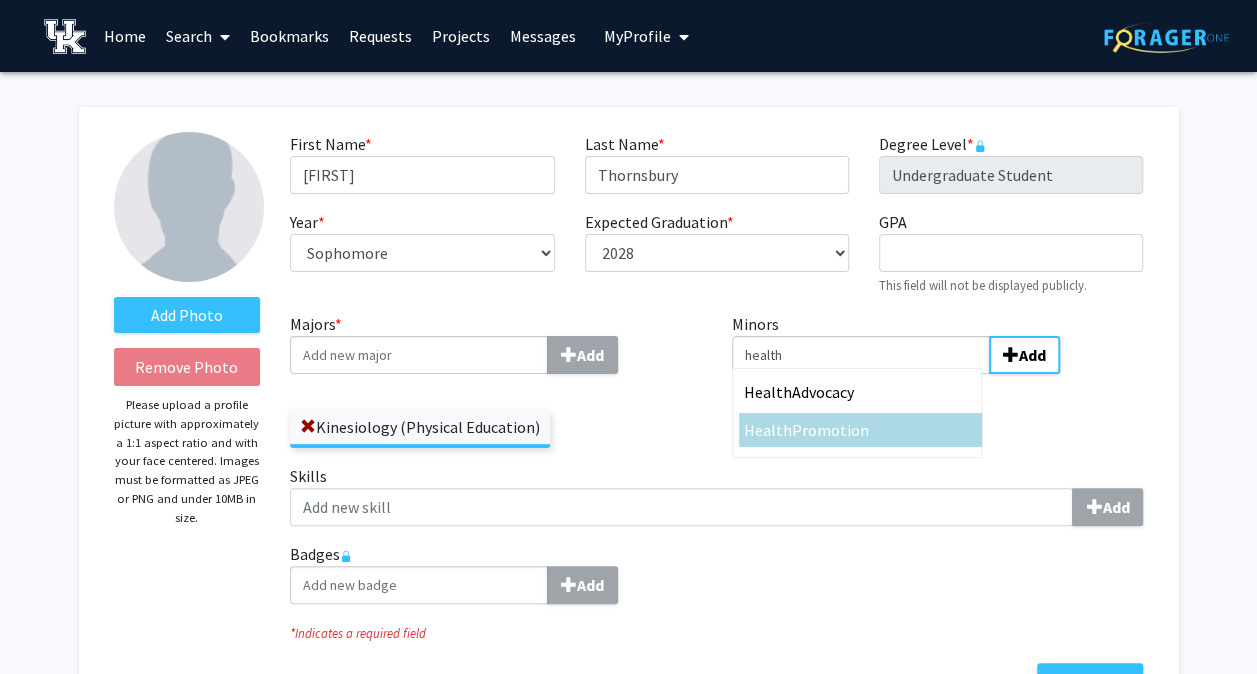 type on "health" 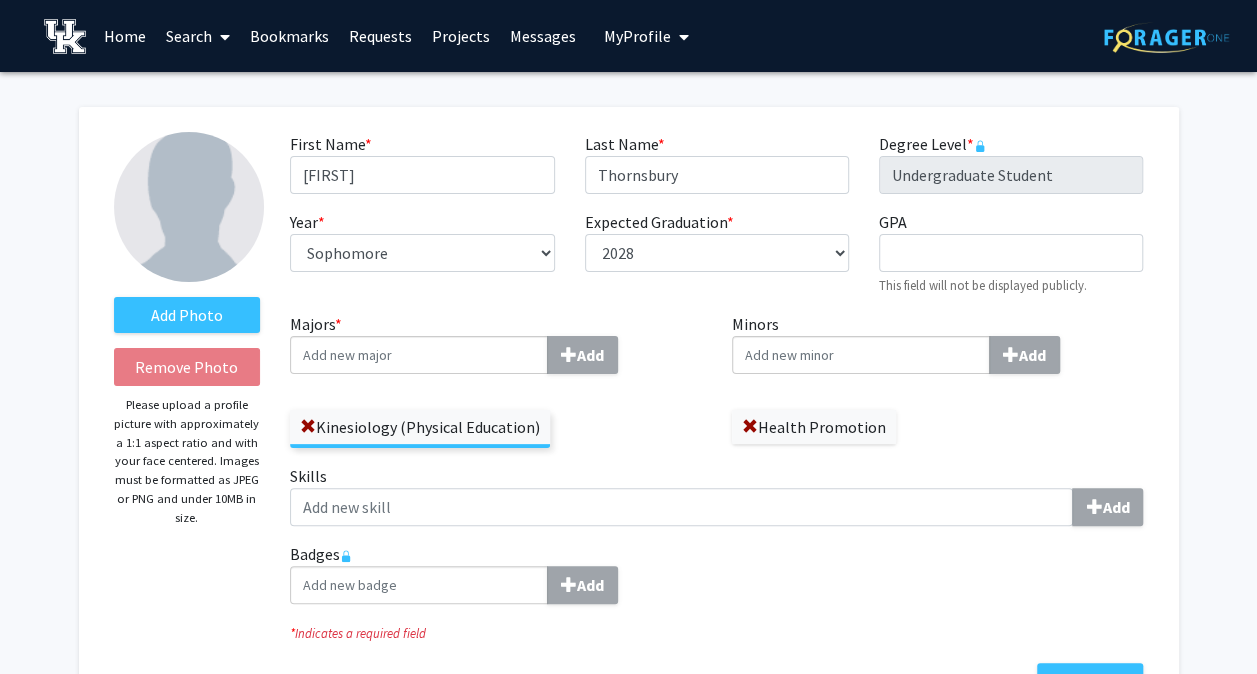 click on "Kinesiology (Physical Education)" 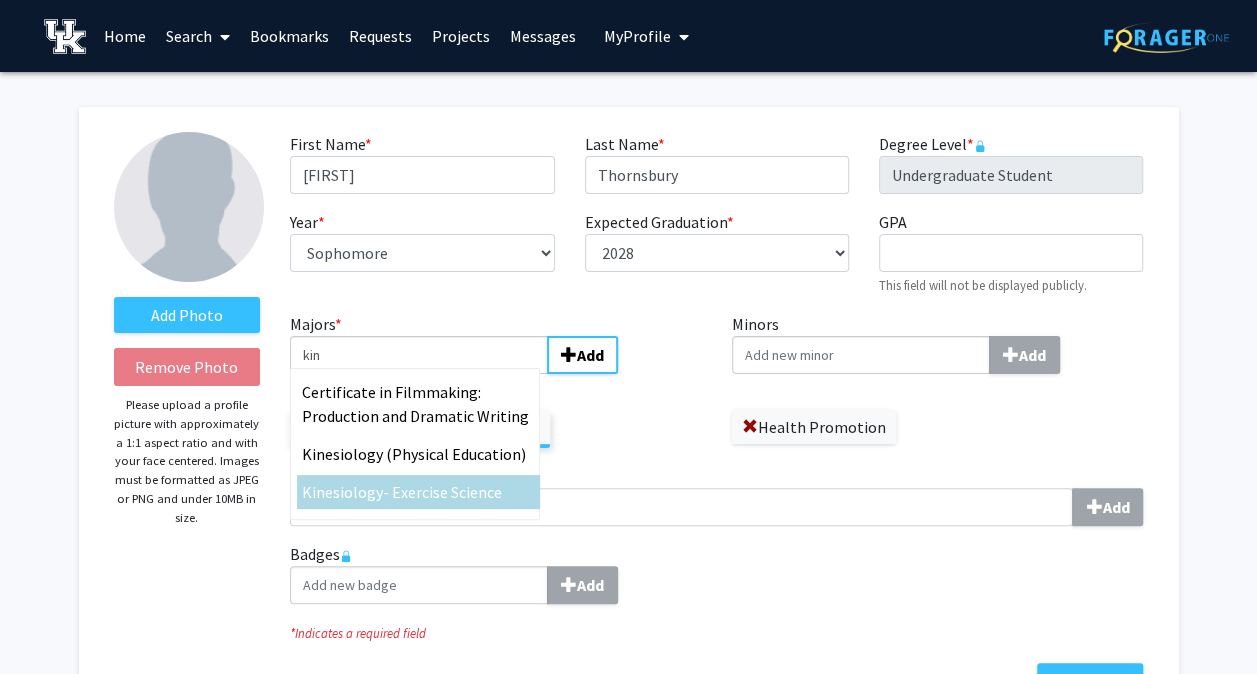 type on "kin" 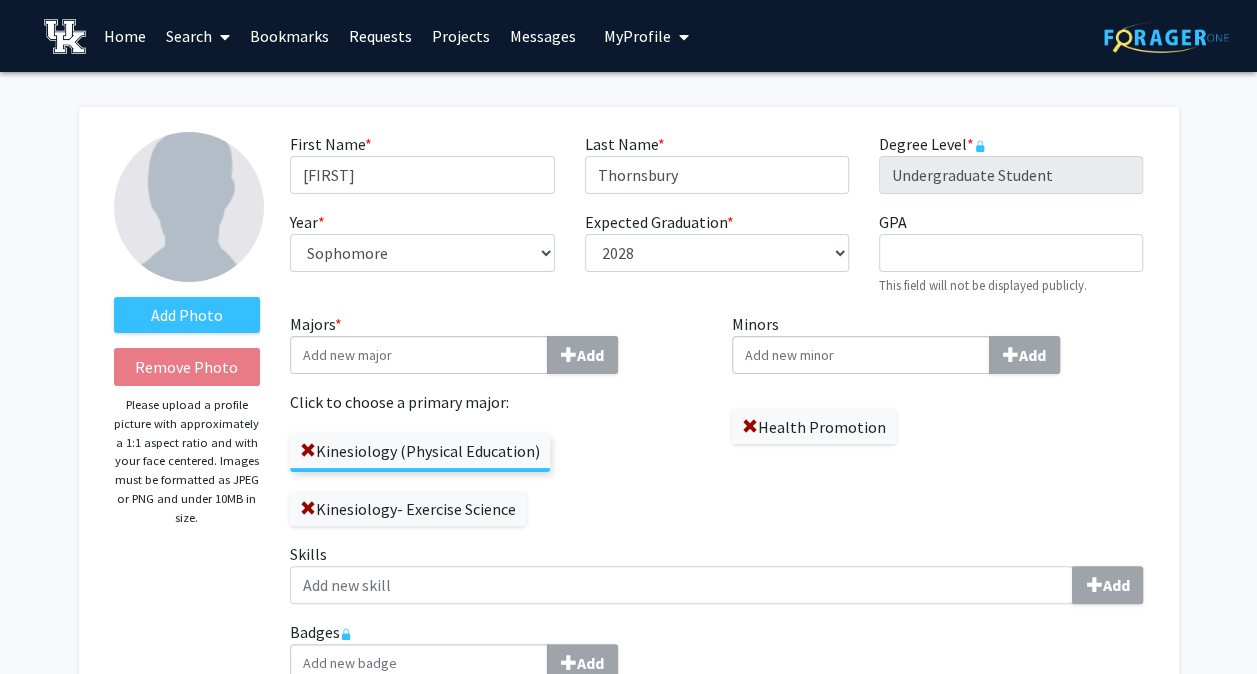 click on "Kinesiology (Physical Education)" 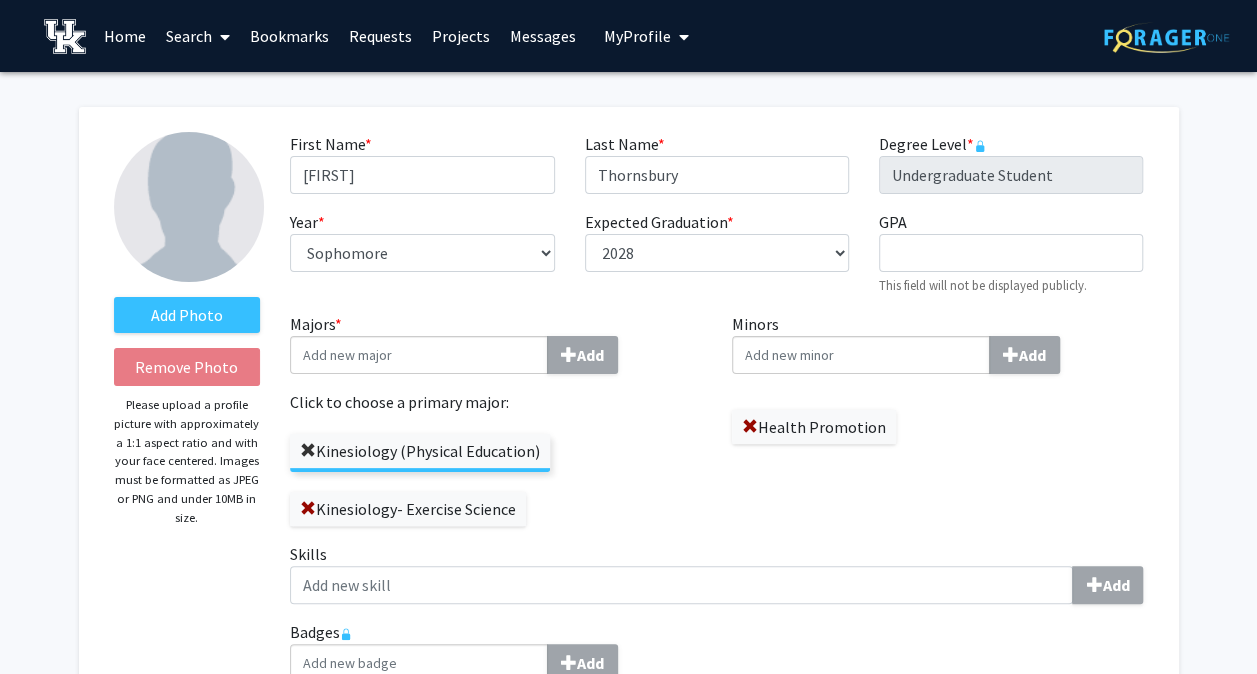 click 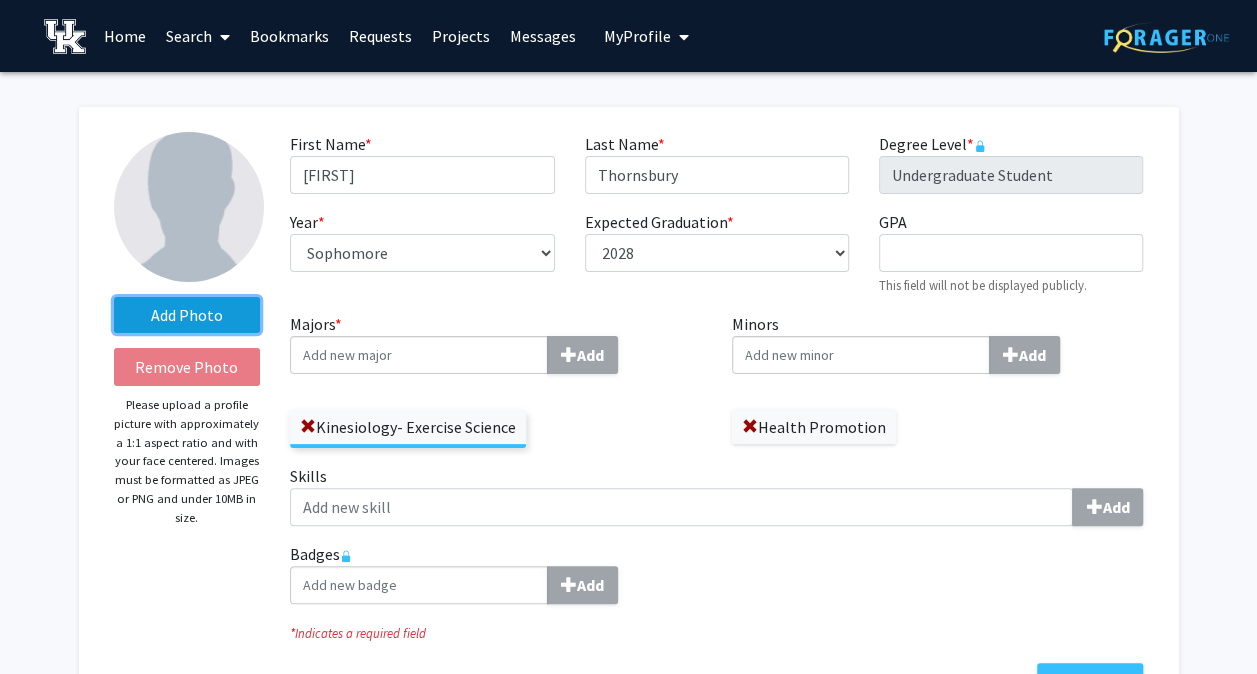click on "Add Photo" 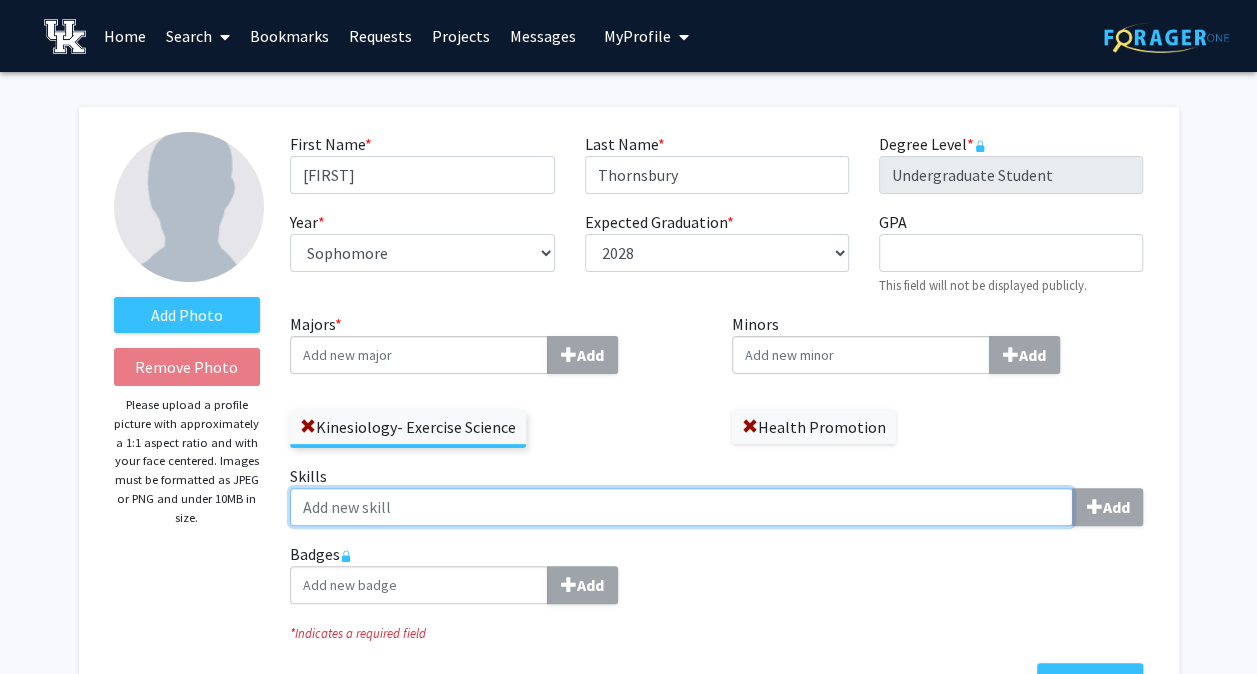 click on "Skills  Add" 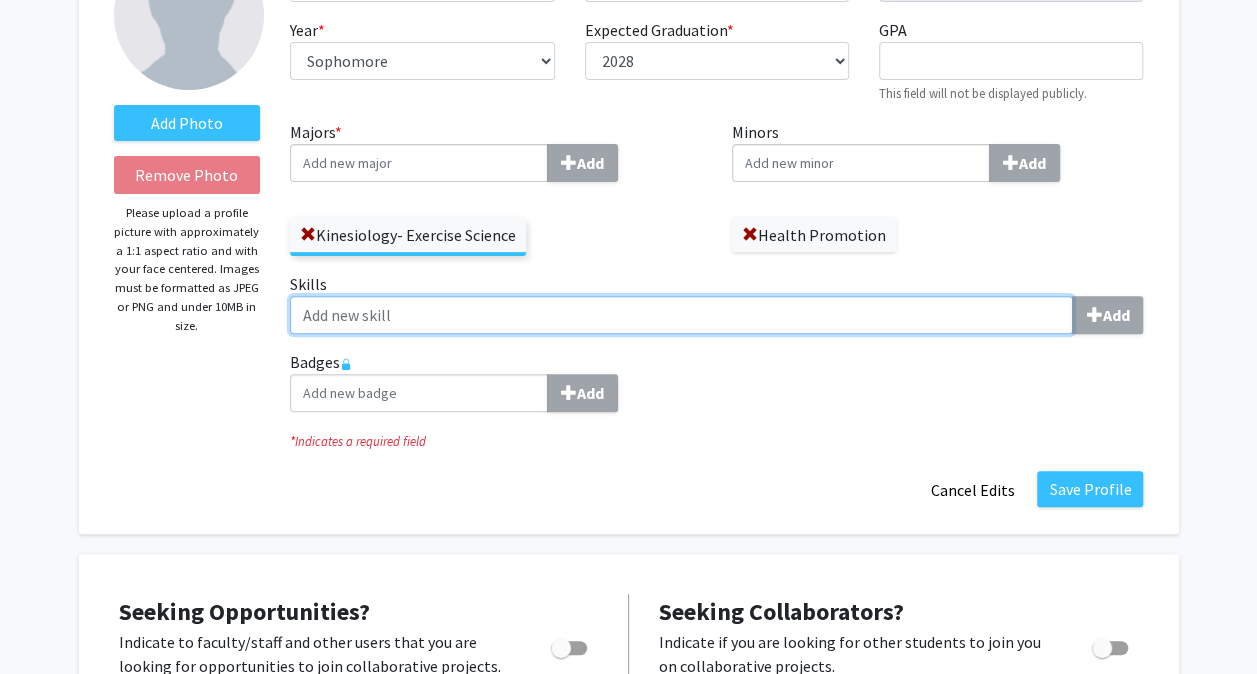 scroll, scrollTop: 200, scrollLeft: 0, axis: vertical 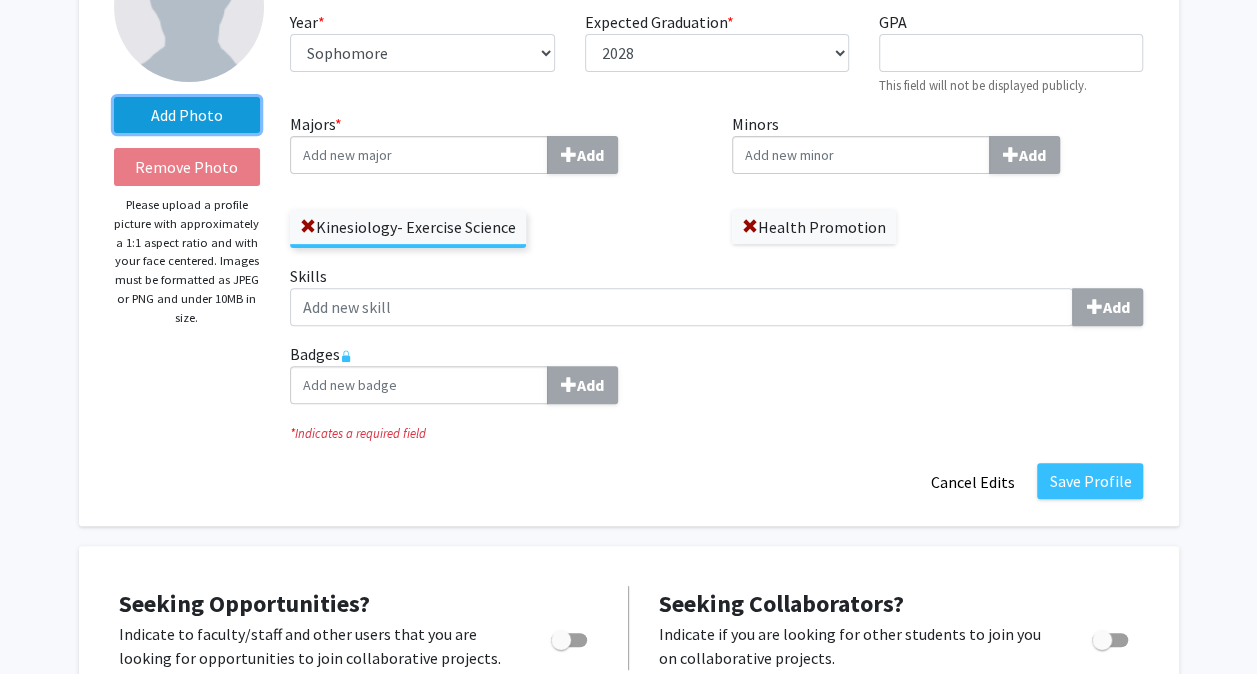 click on "Add Photo" 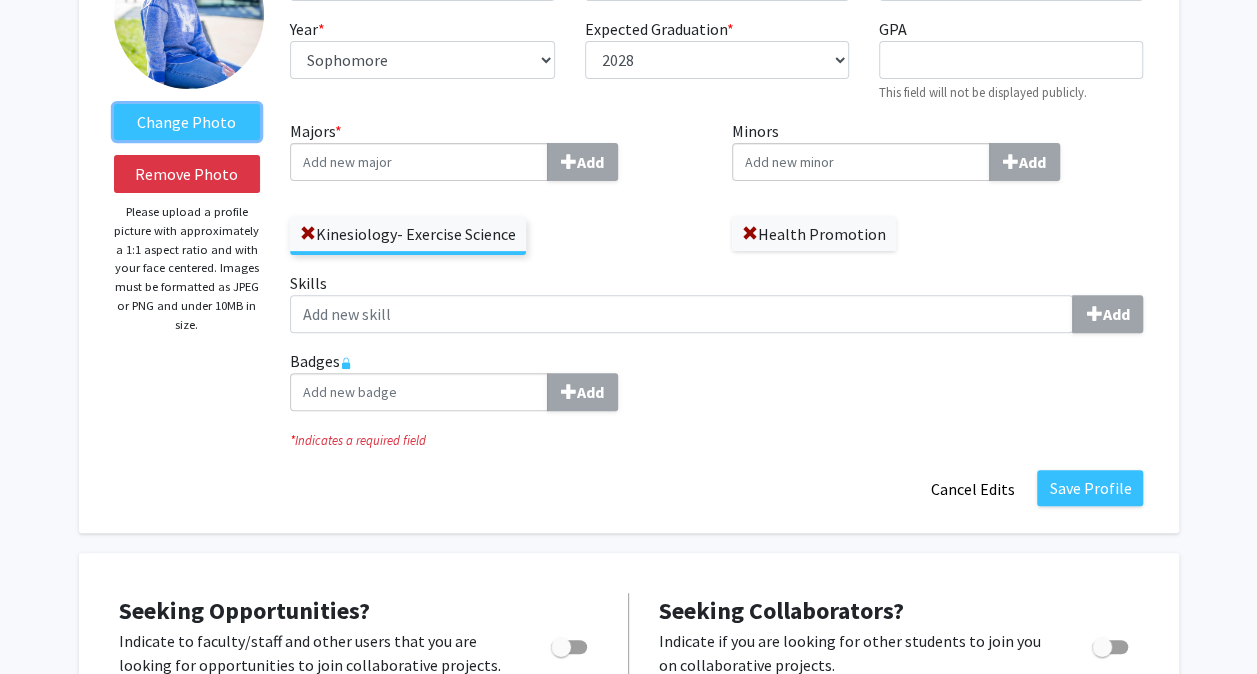 scroll, scrollTop: 0, scrollLeft: 0, axis: both 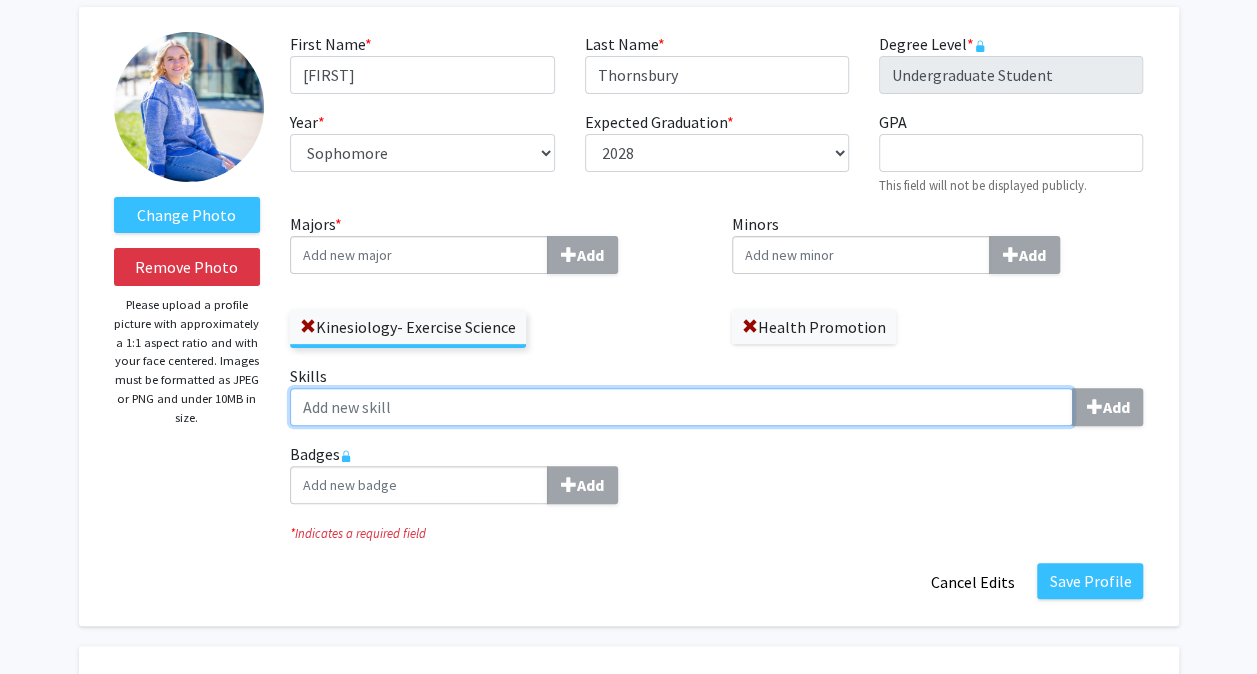 click on "Skills  Add" 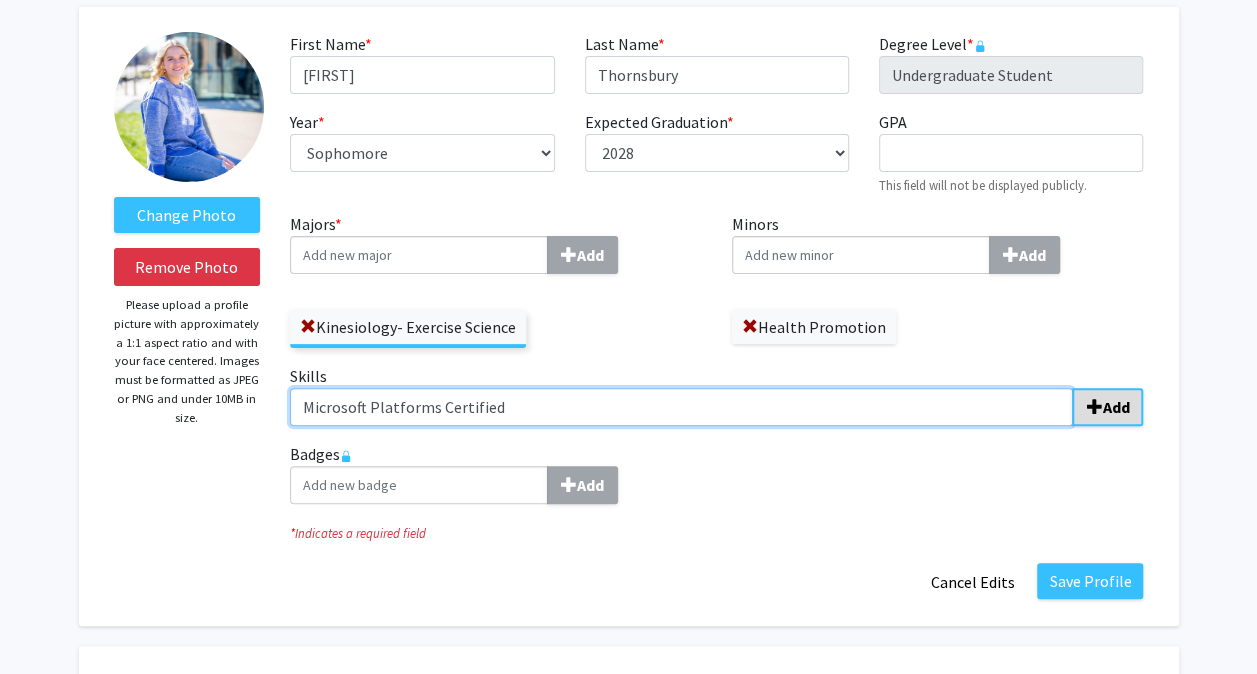 type on "Microsoft Platforms Certified" 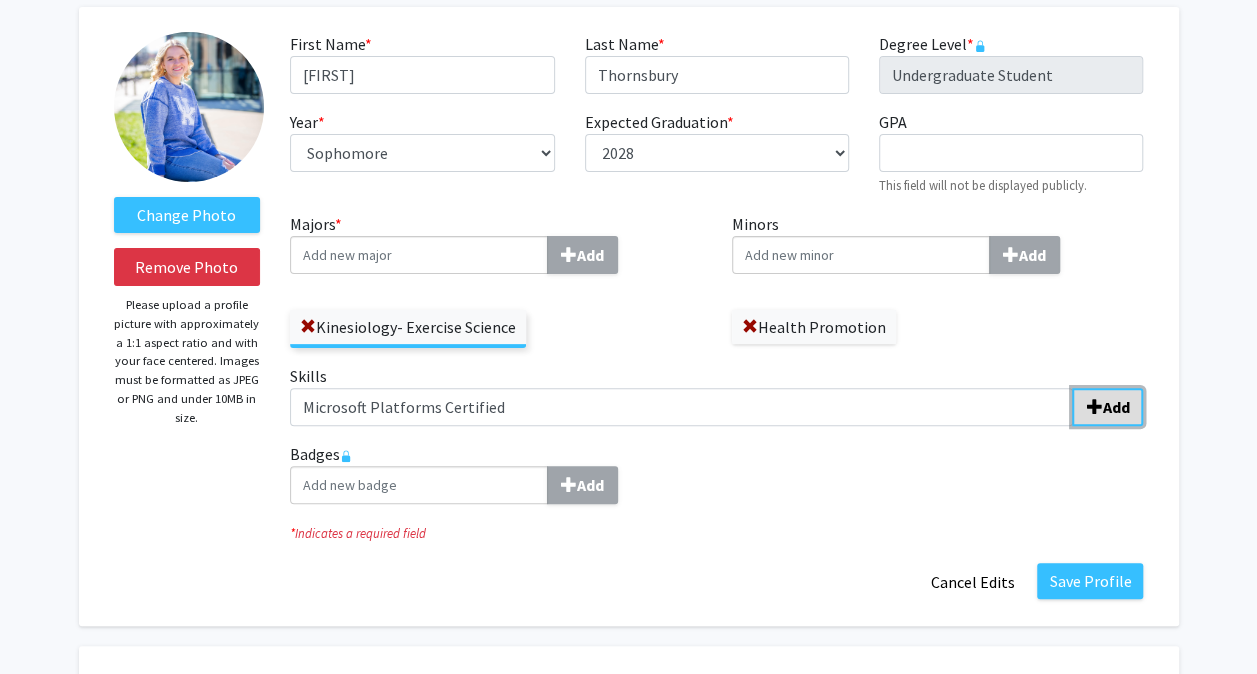 click on "Add" 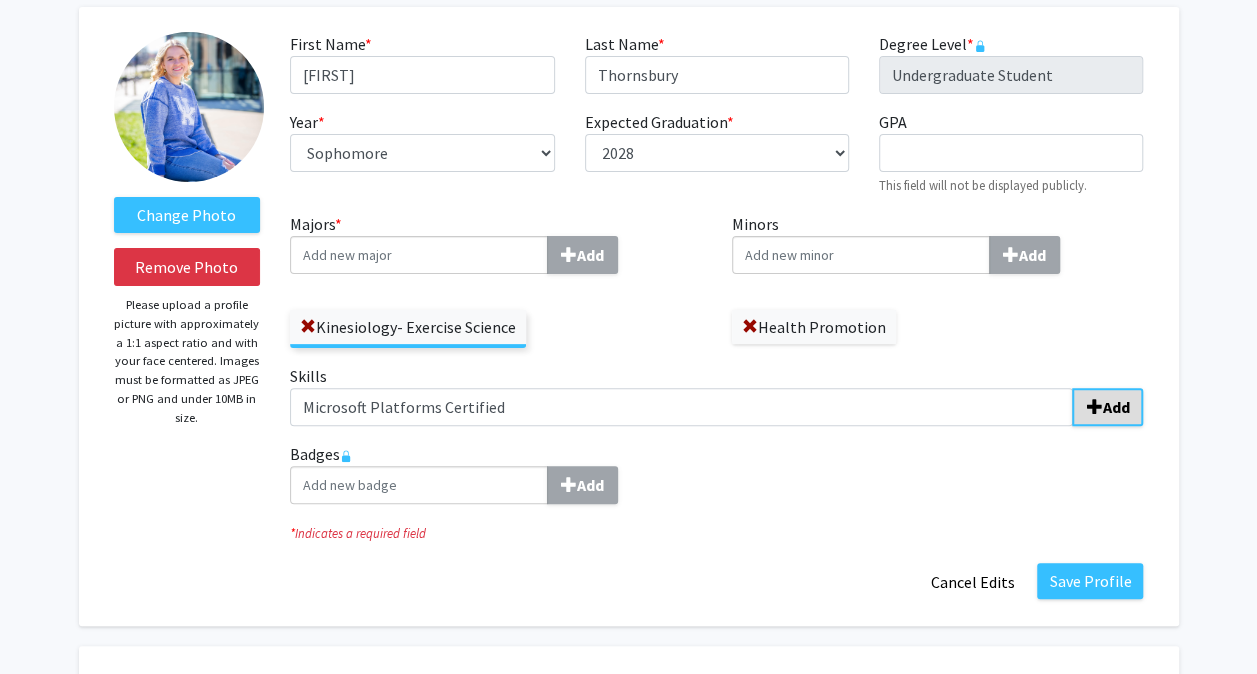 type 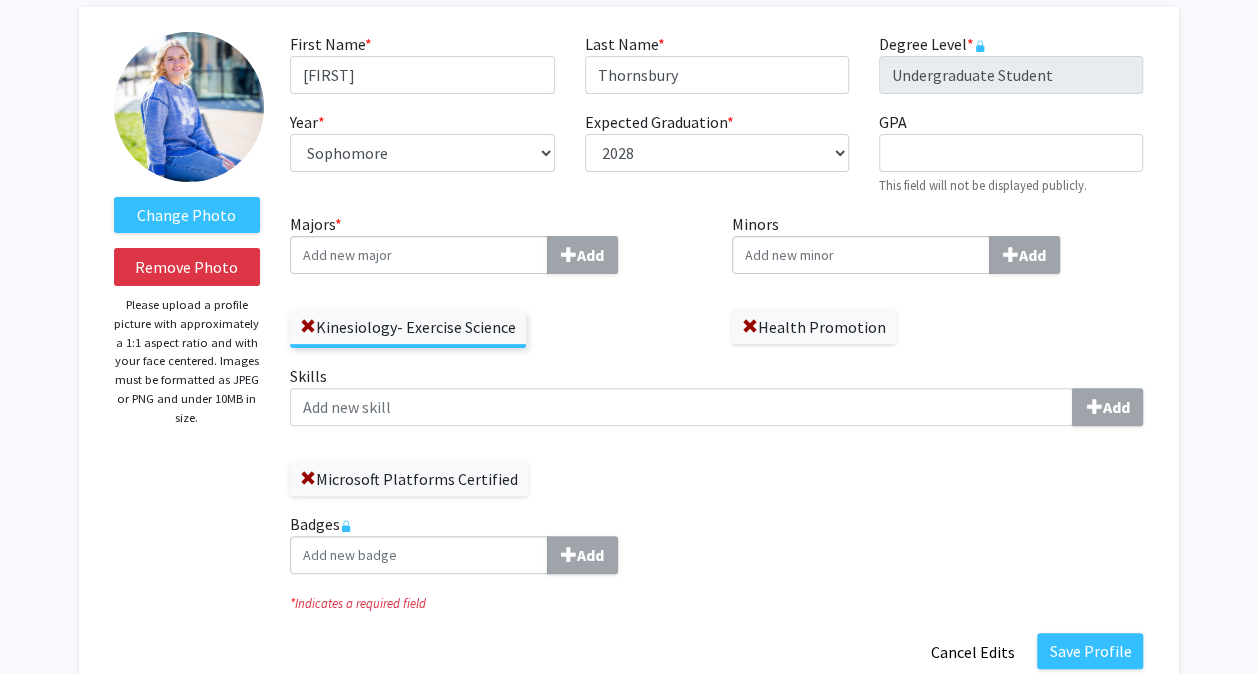 click on "Badges  Add" 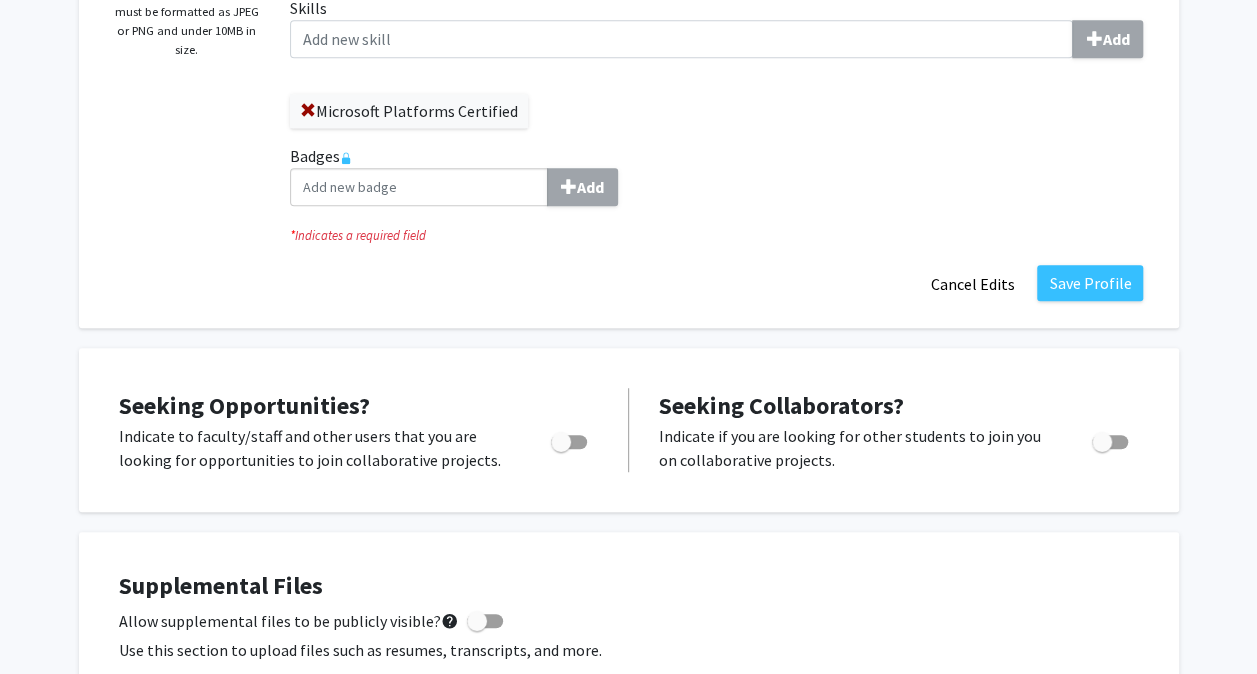 scroll, scrollTop: 500, scrollLeft: 0, axis: vertical 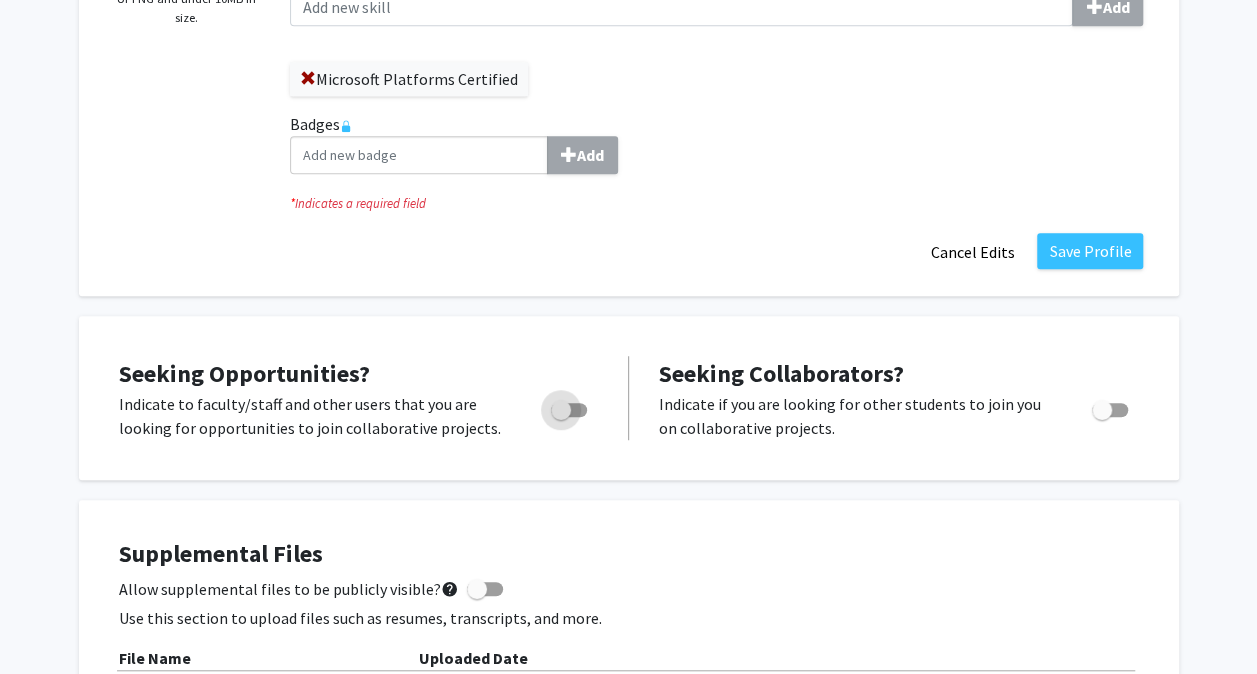 click at bounding box center (569, 410) 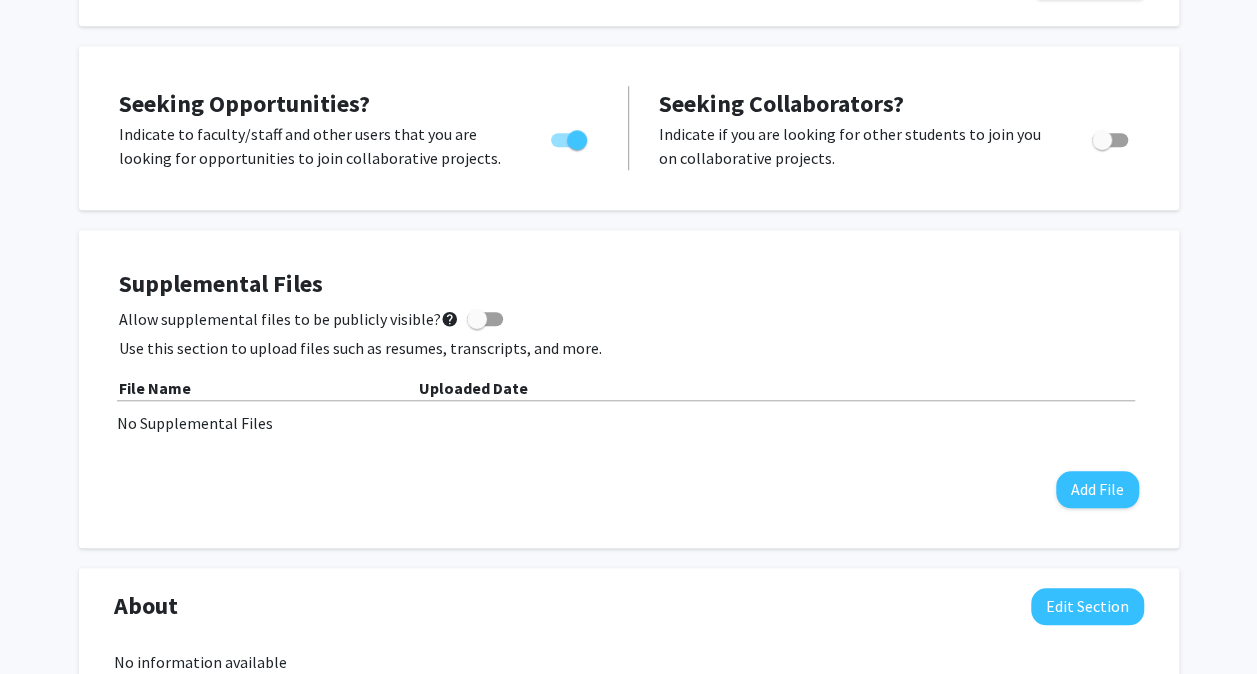 scroll, scrollTop: 800, scrollLeft: 0, axis: vertical 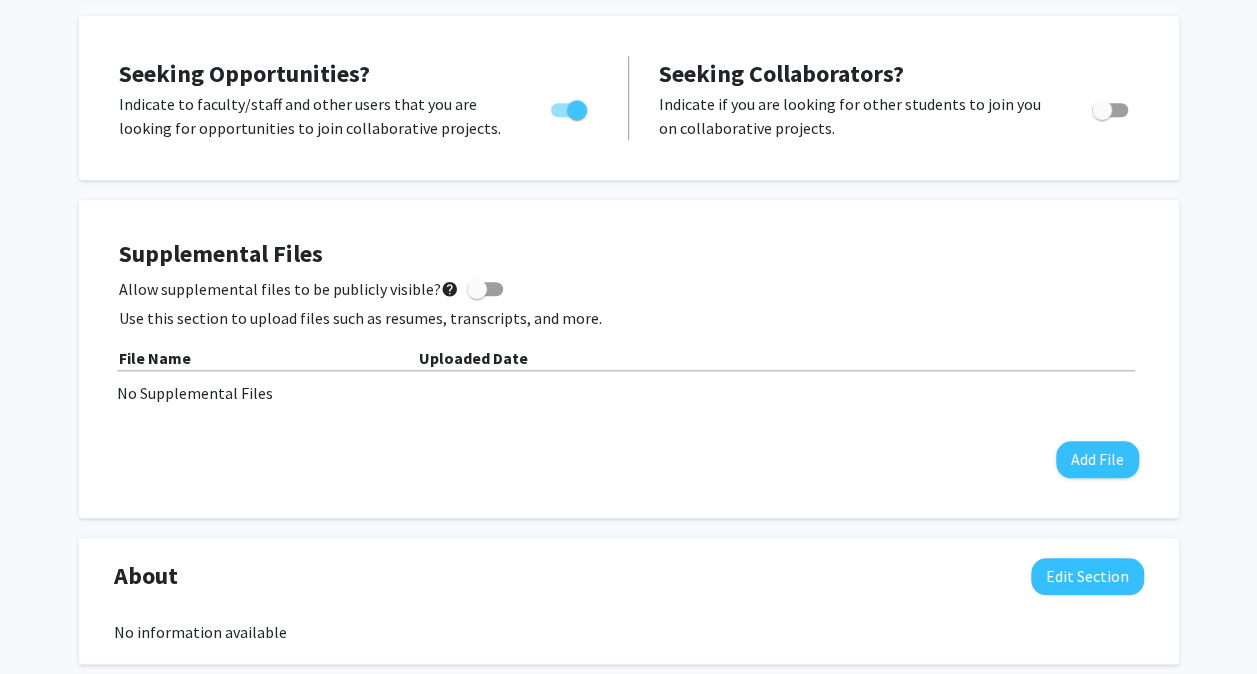 click at bounding box center [485, 289] 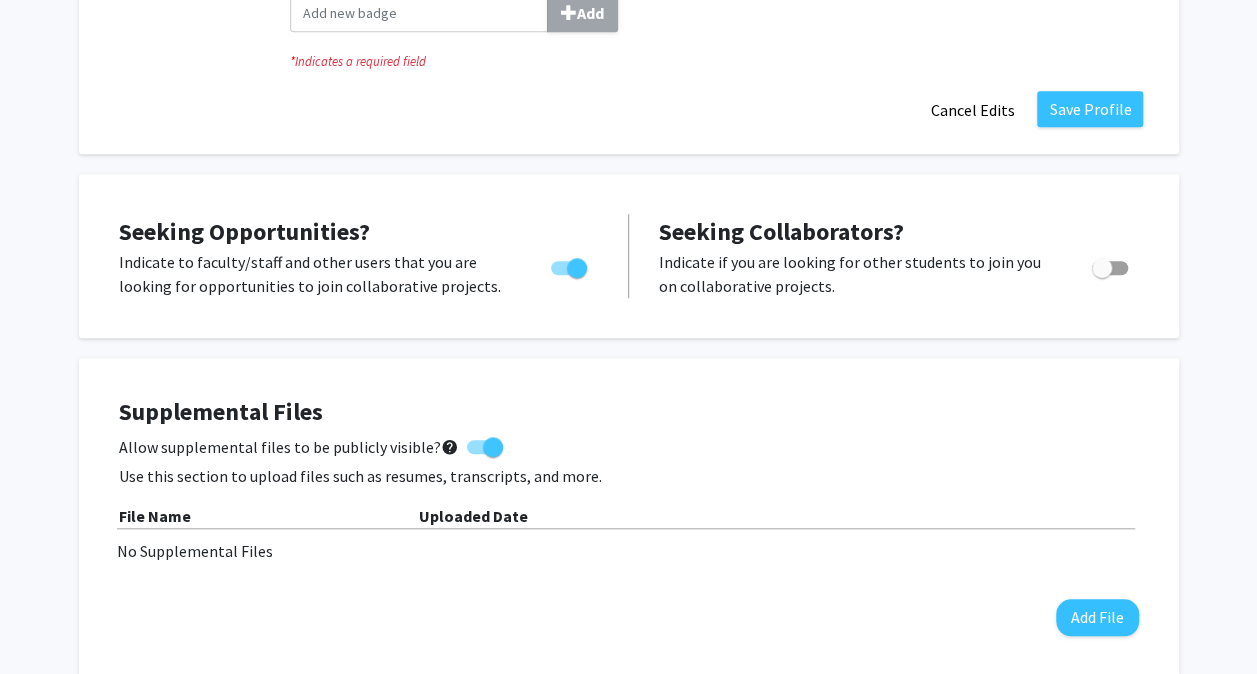 scroll, scrollTop: 742, scrollLeft: 0, axis: vertical 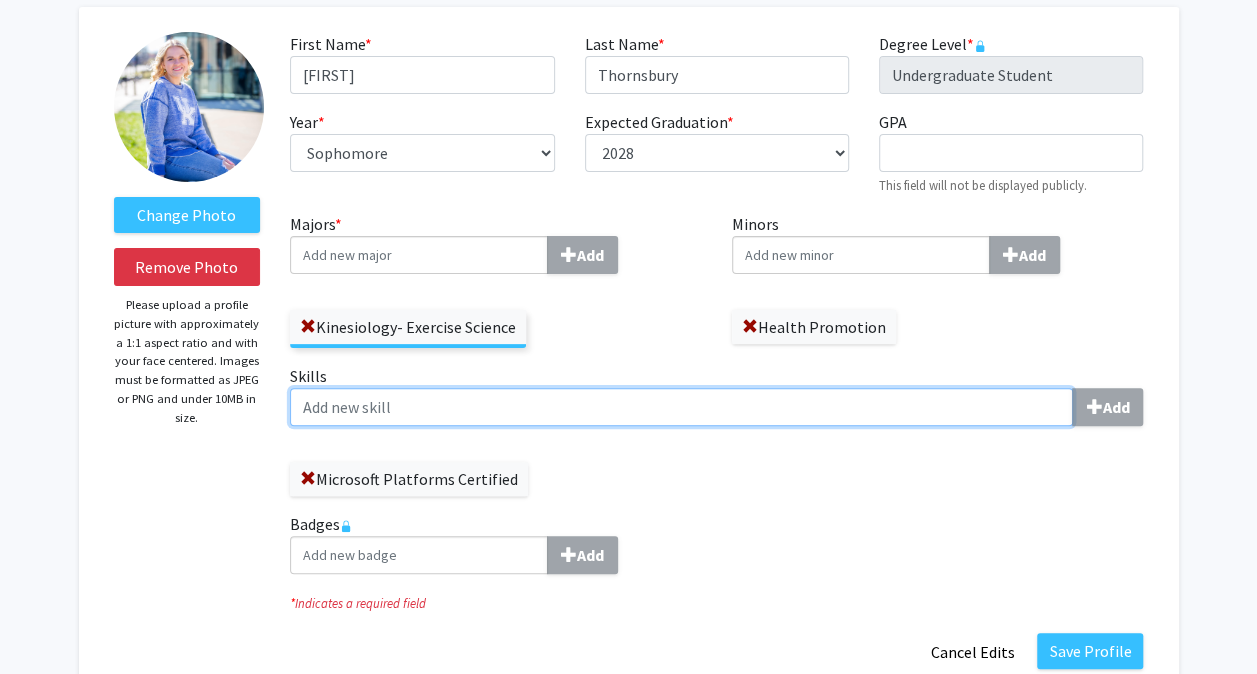 click on "Skills  Add" 